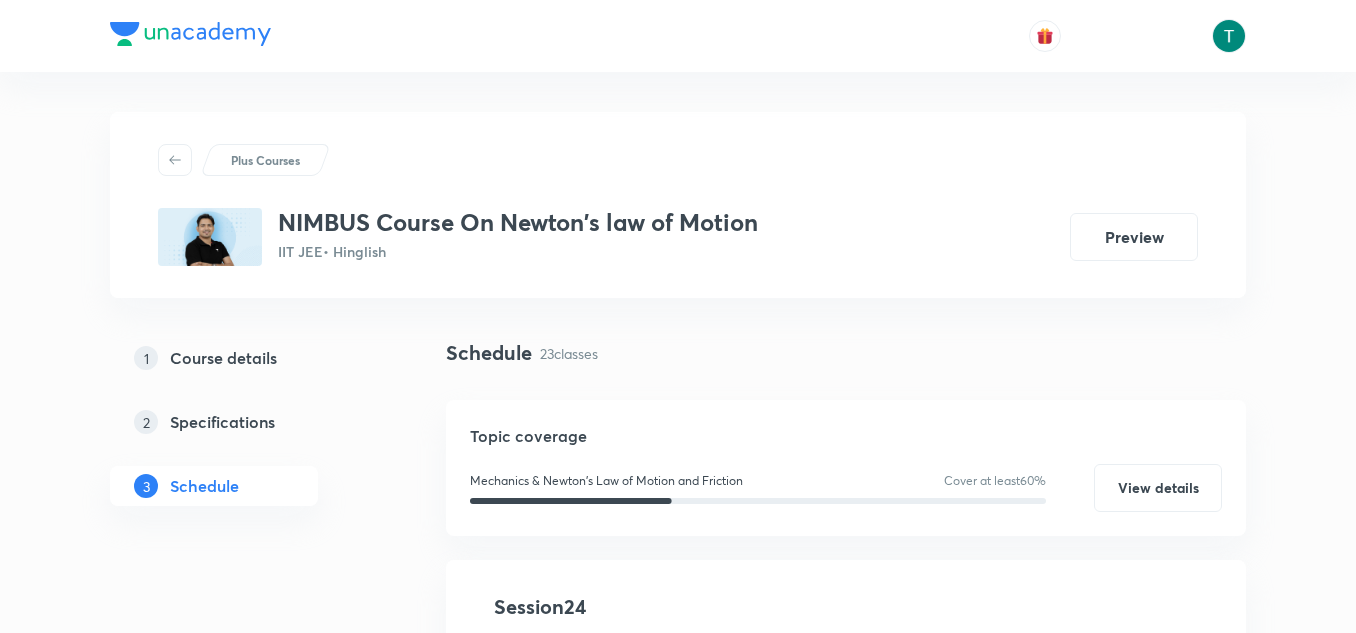 scroll, scrollTop: 4429, scrollLeft: 0, axis: vertical 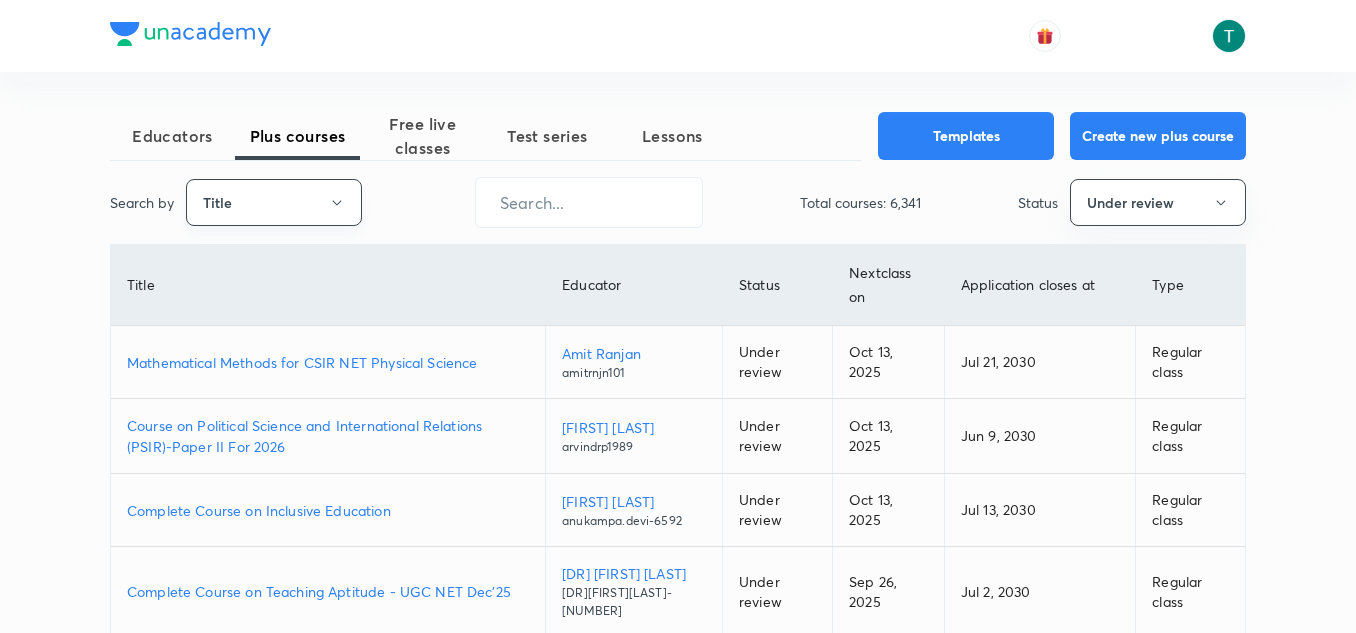 click on "Title" at bounding box center (274, 202) 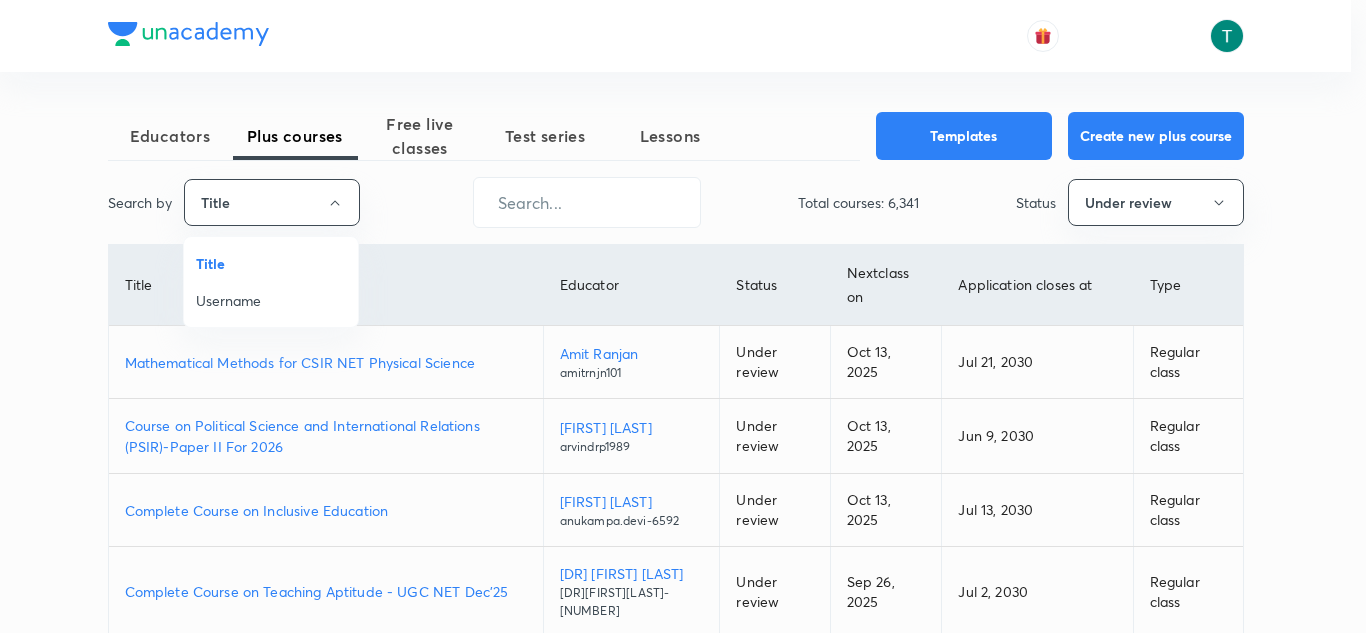 click on "Username" at bounding box center (271, 300) 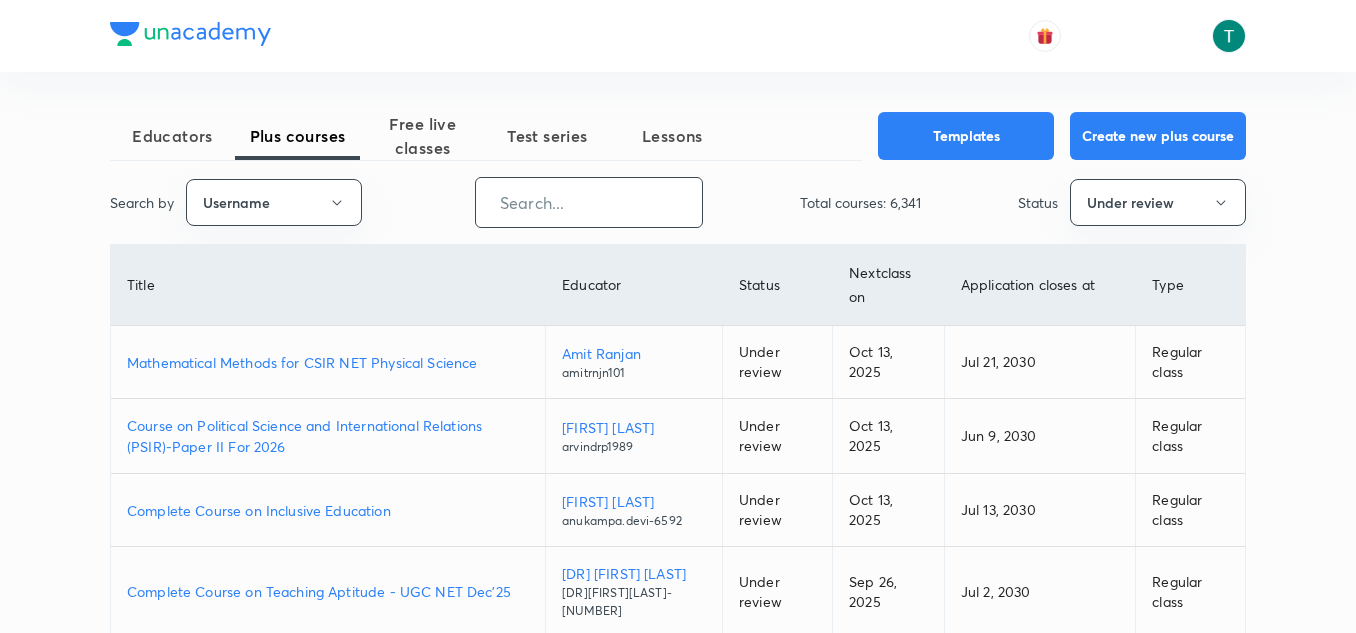 click at bounding box center [589, 202] 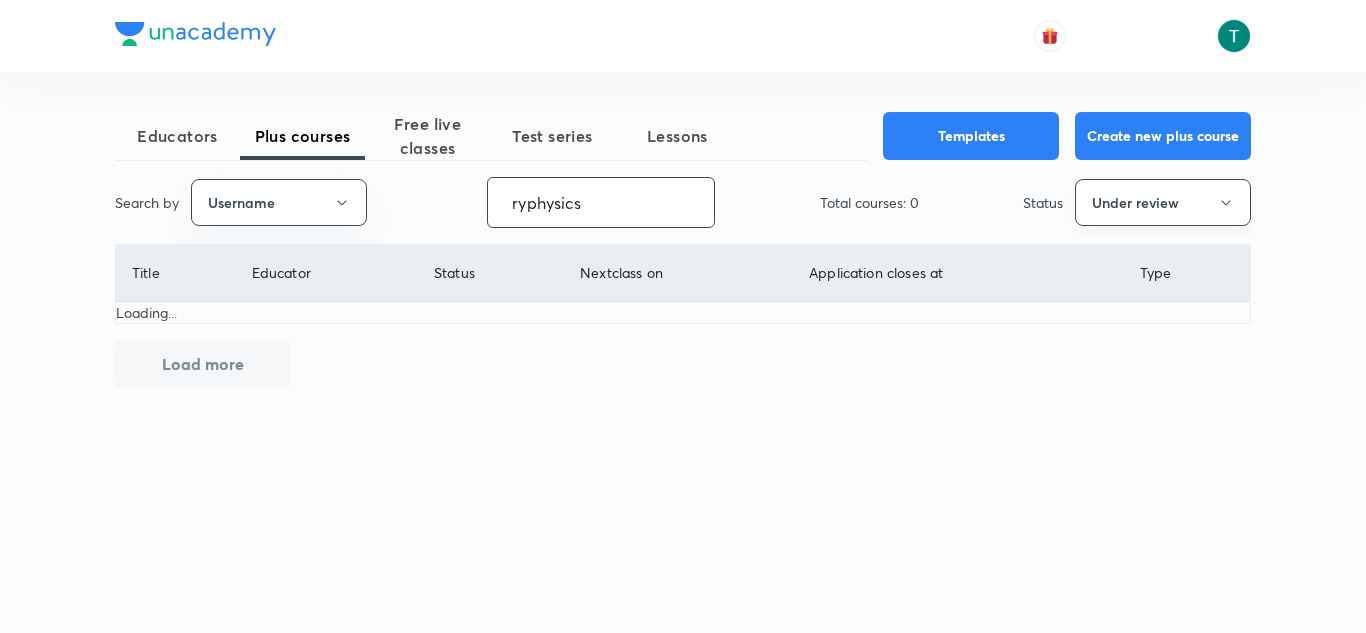 type on "ryphysics" 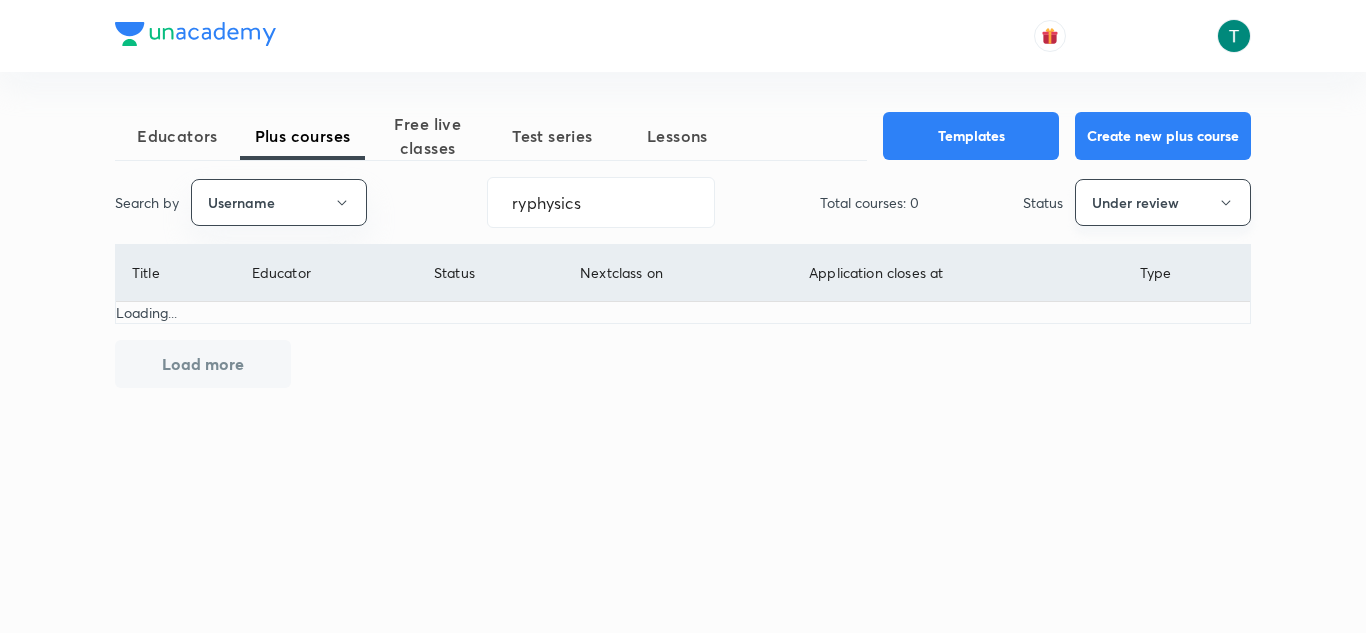 click on "Under review" at bounding box center (1163, 202) 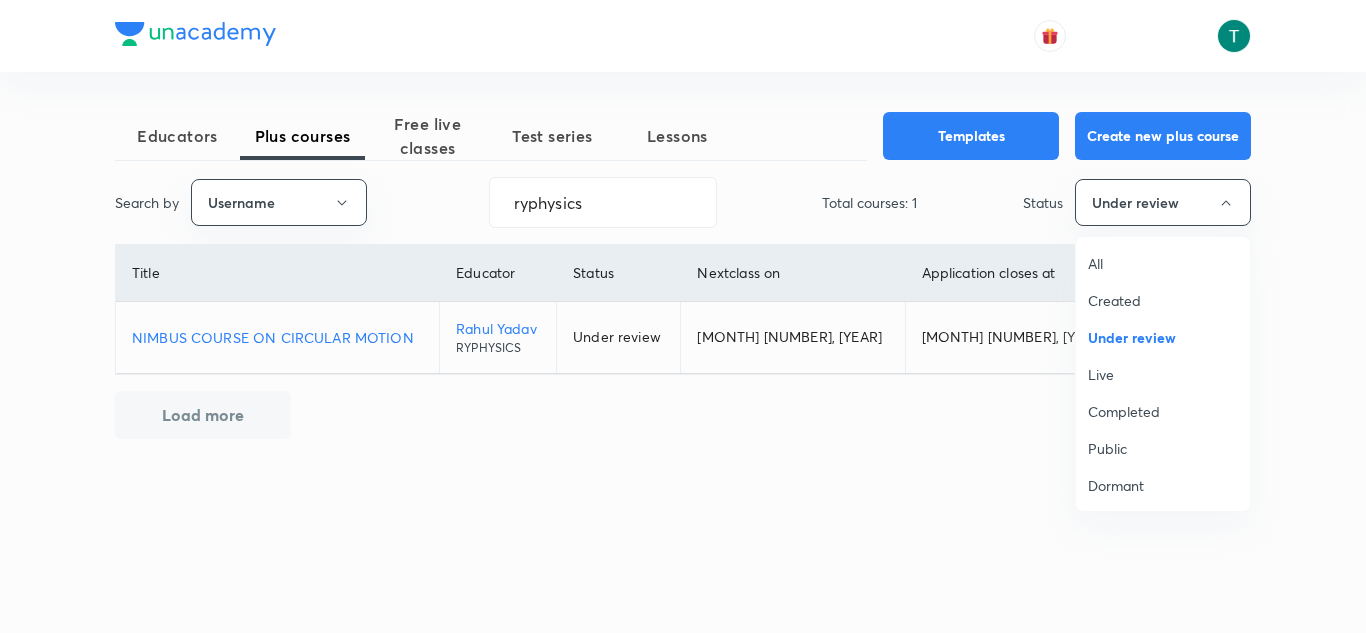 click on "All" at bounding box center [1163, 263] 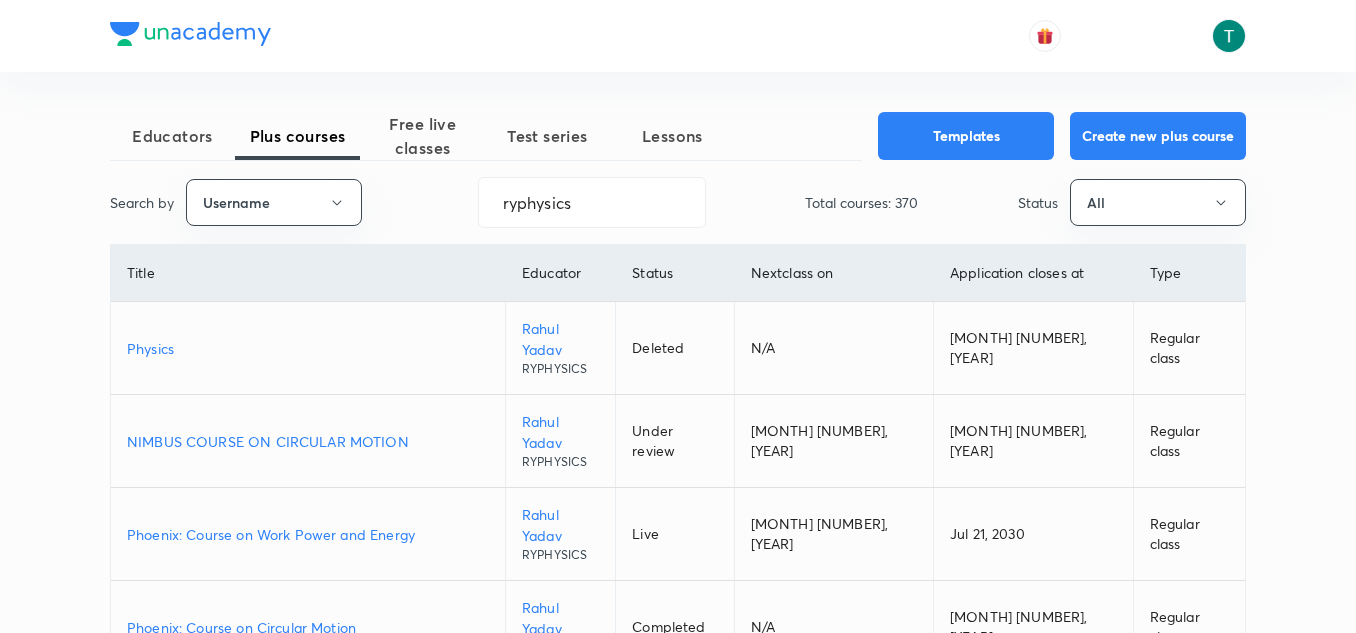 scroll, scrollTop: 11, scrollLeft: 0, axis: vertical 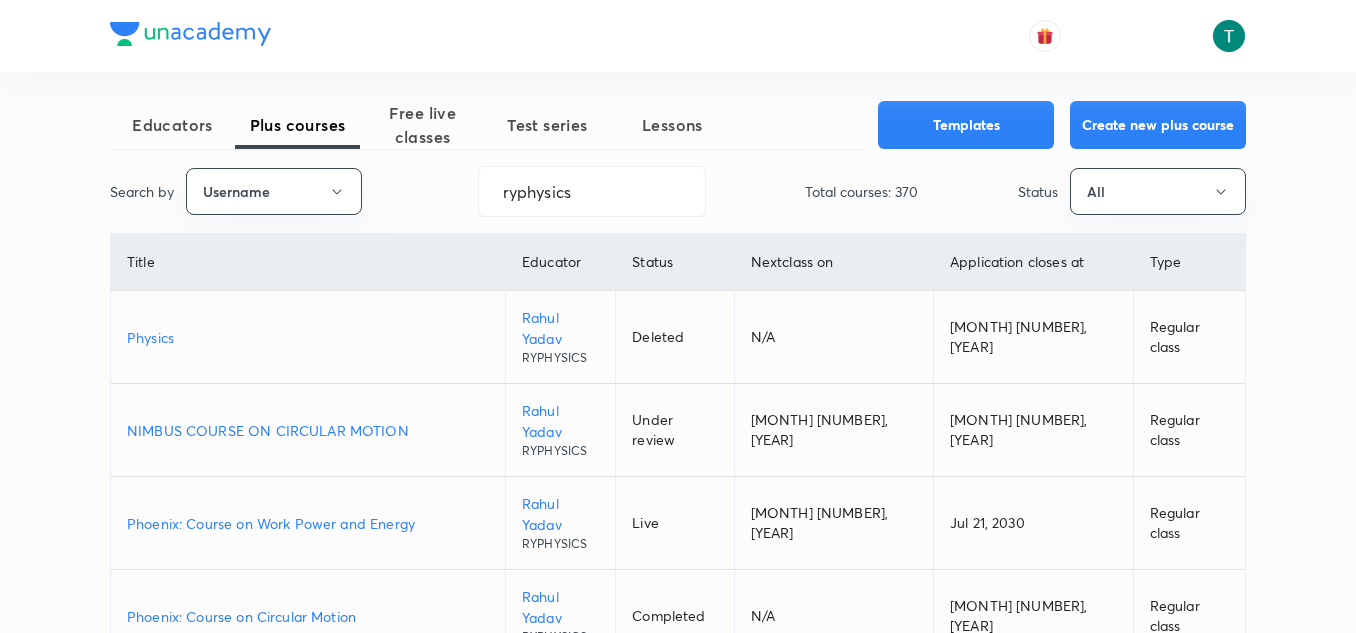 click on "NIMBUS COURSE ON CIRCULAR MOTION" at bounding box center [308, 430] 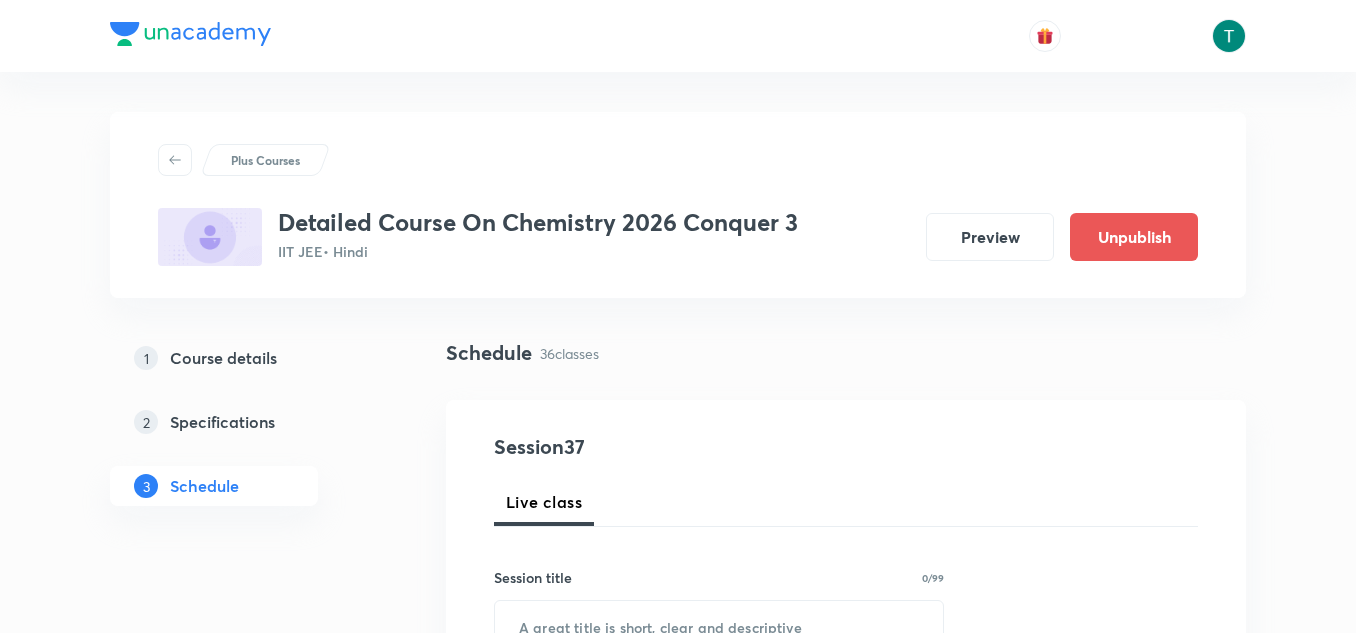 scroll, scrollTop: 5686, scrollLeft: 0, axis: vertical 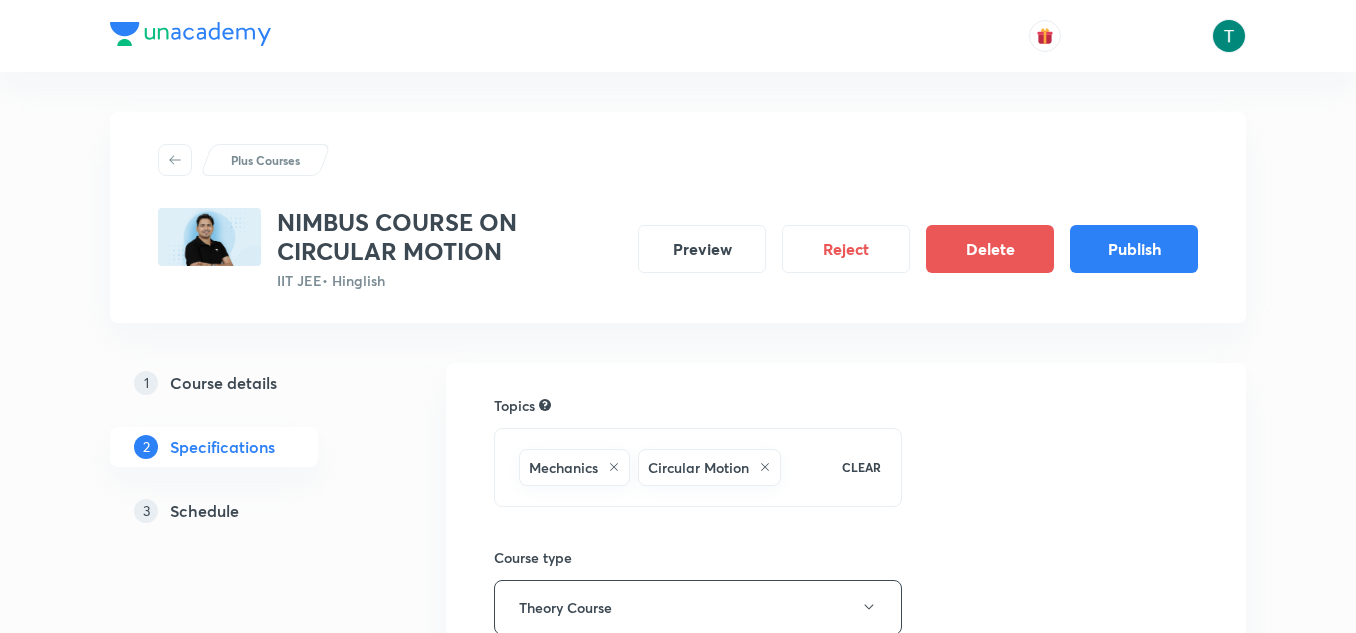 click on "Schedule" at bounding box center [204, 511] 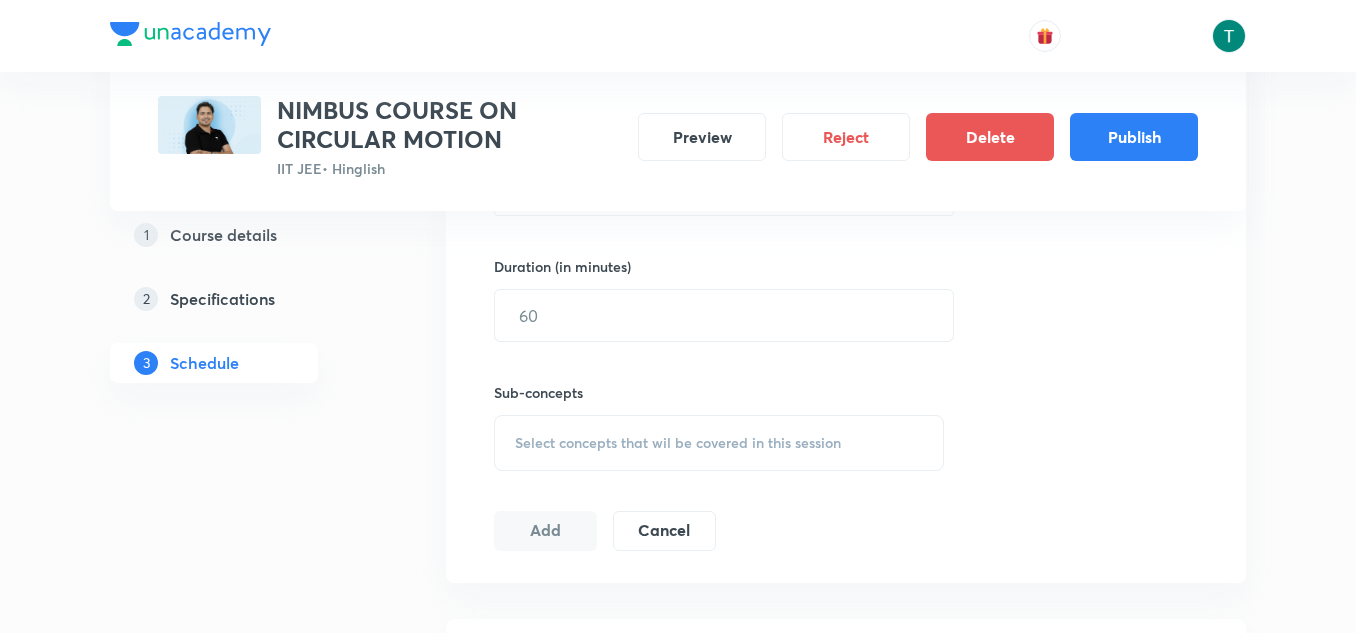 scroll, scrollTop: 911, scrollLeft: 0, axis: vertical 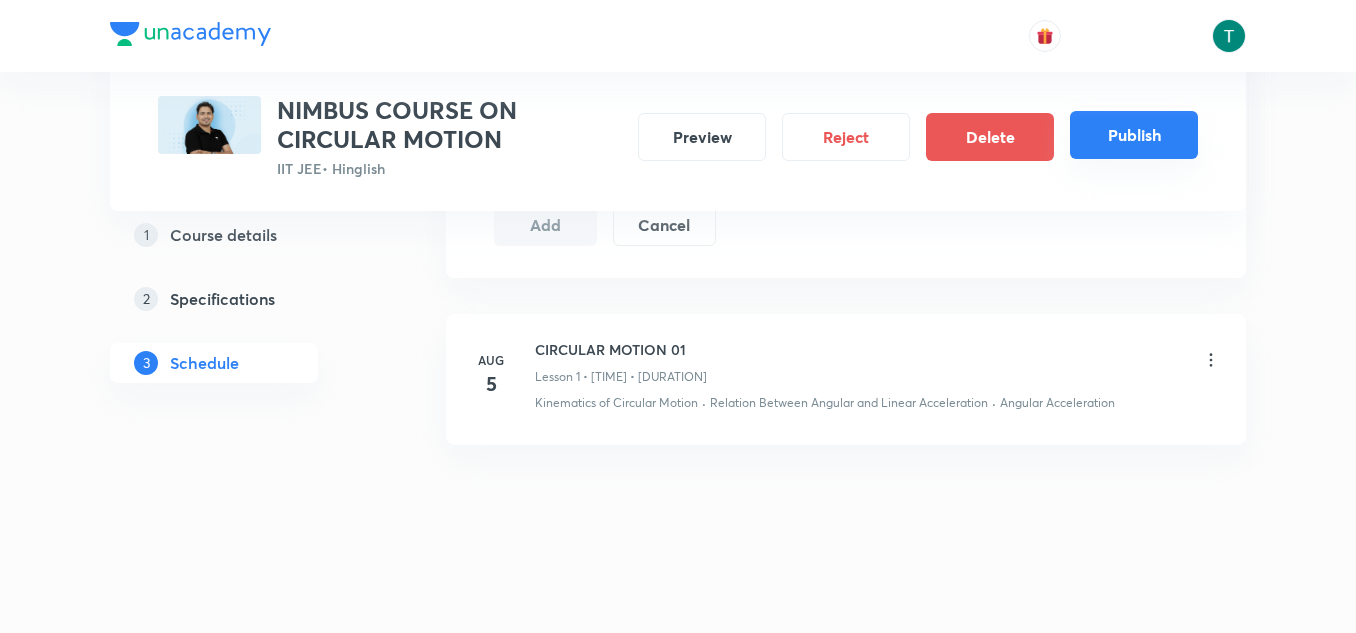 click on "Publish" at bounding box center [1134, 135] 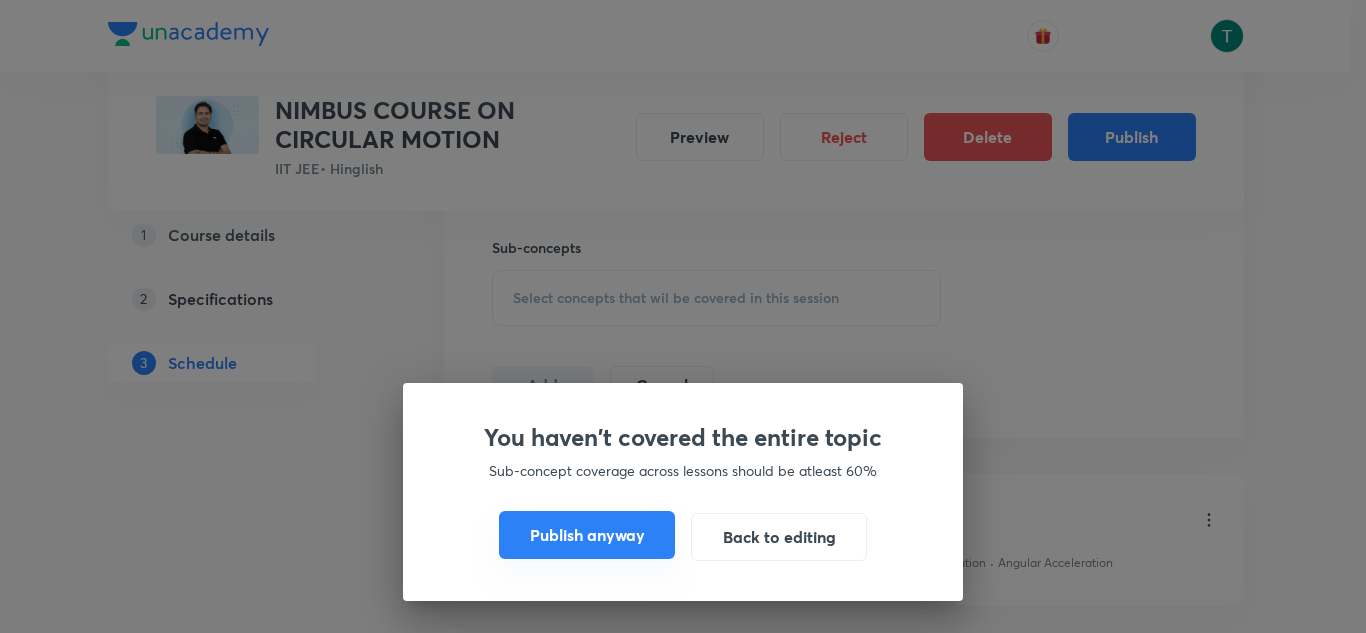 click on "Publish anyway" at bounding box center [587, 535] 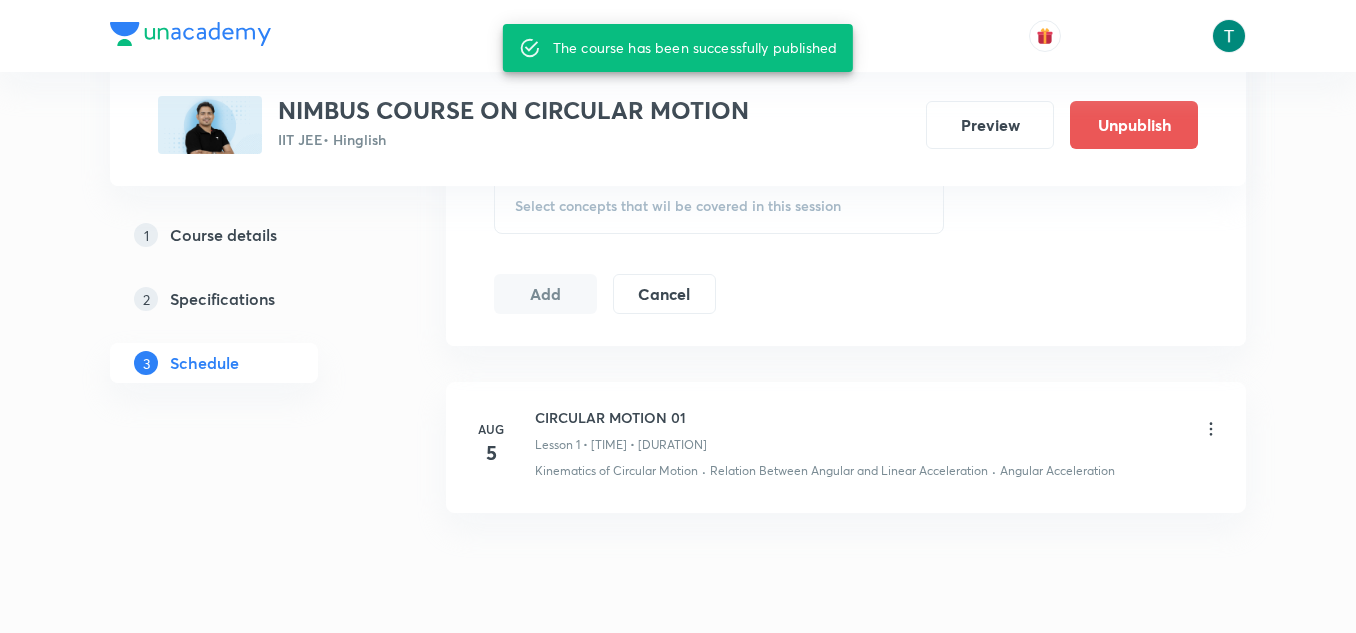 scroll, scrollTop: 959, scrollLeft: 0, axis: vertical 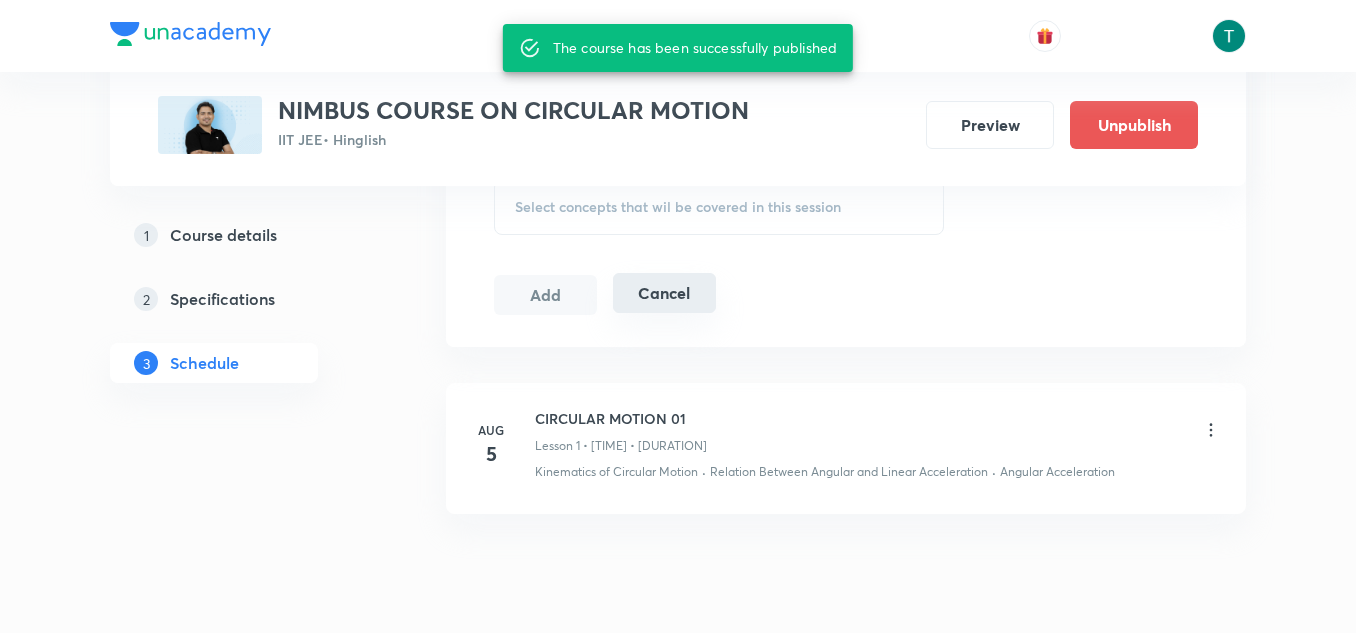 click on "Cancel" at bounding box center (664, 293) 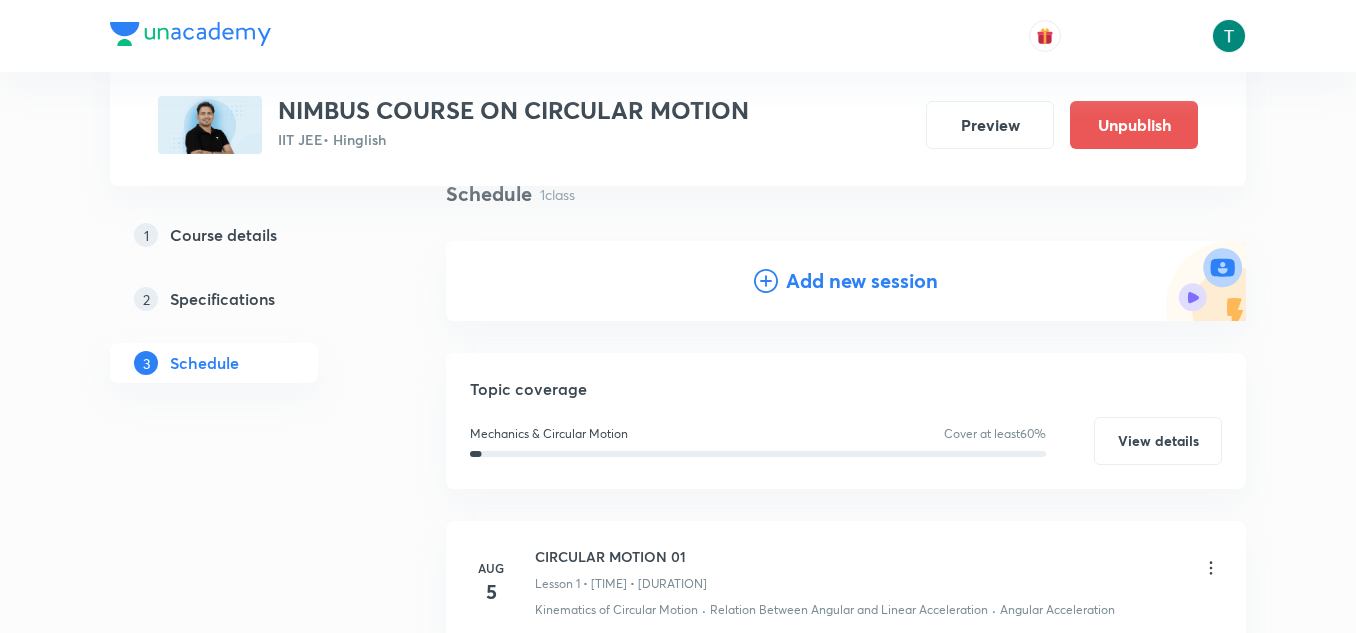 scroll, scrollTop: 146, scrollLeft: 0, axis: vertical 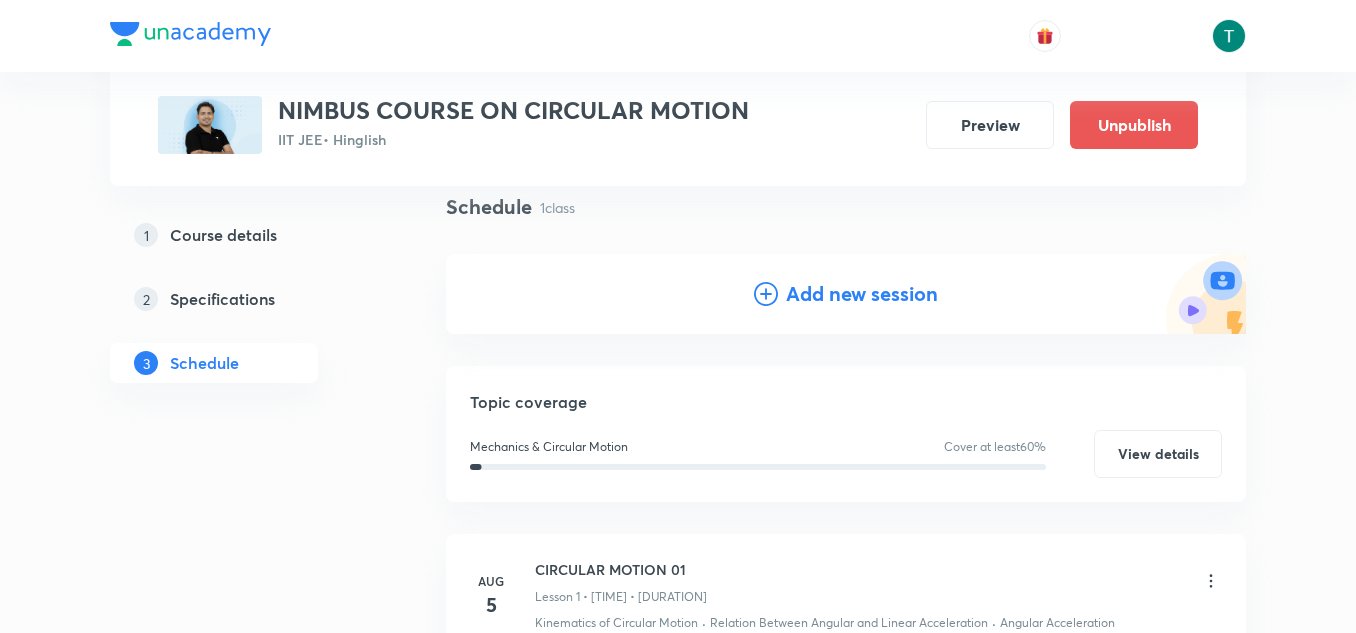 click on "Add new session" at bounding box center (862, 294) 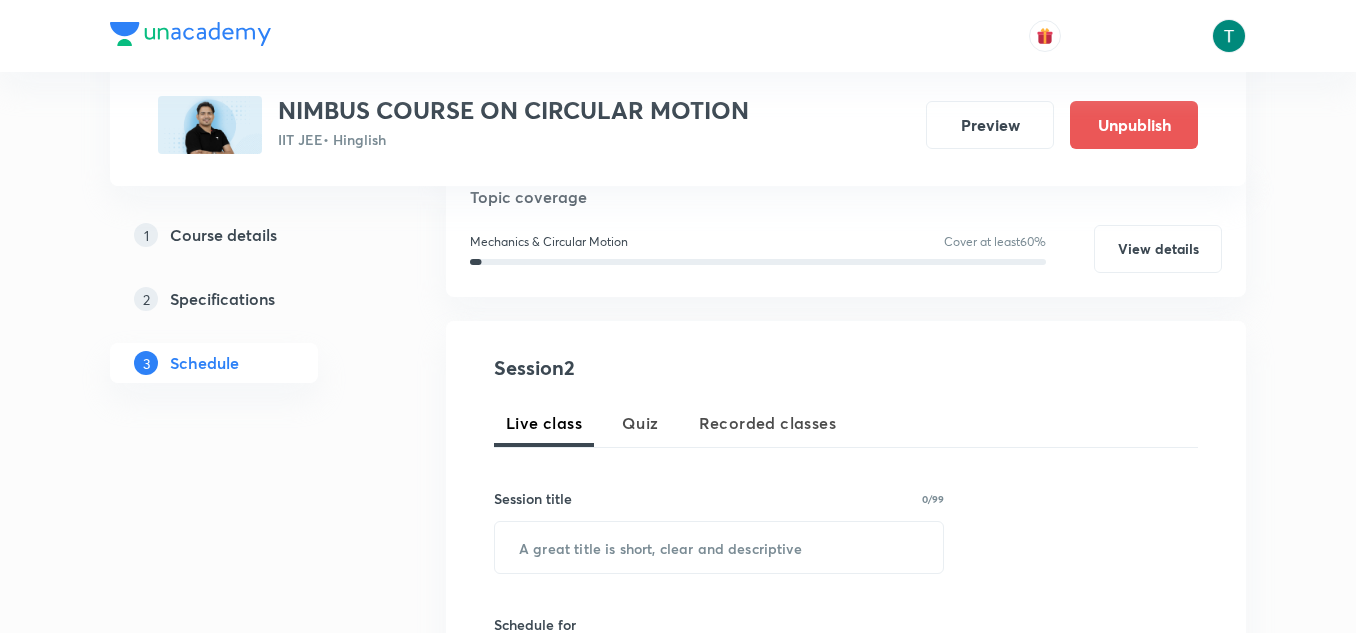 scroll, scrollTop: 260, scrollLeft: 0, axis: vertical 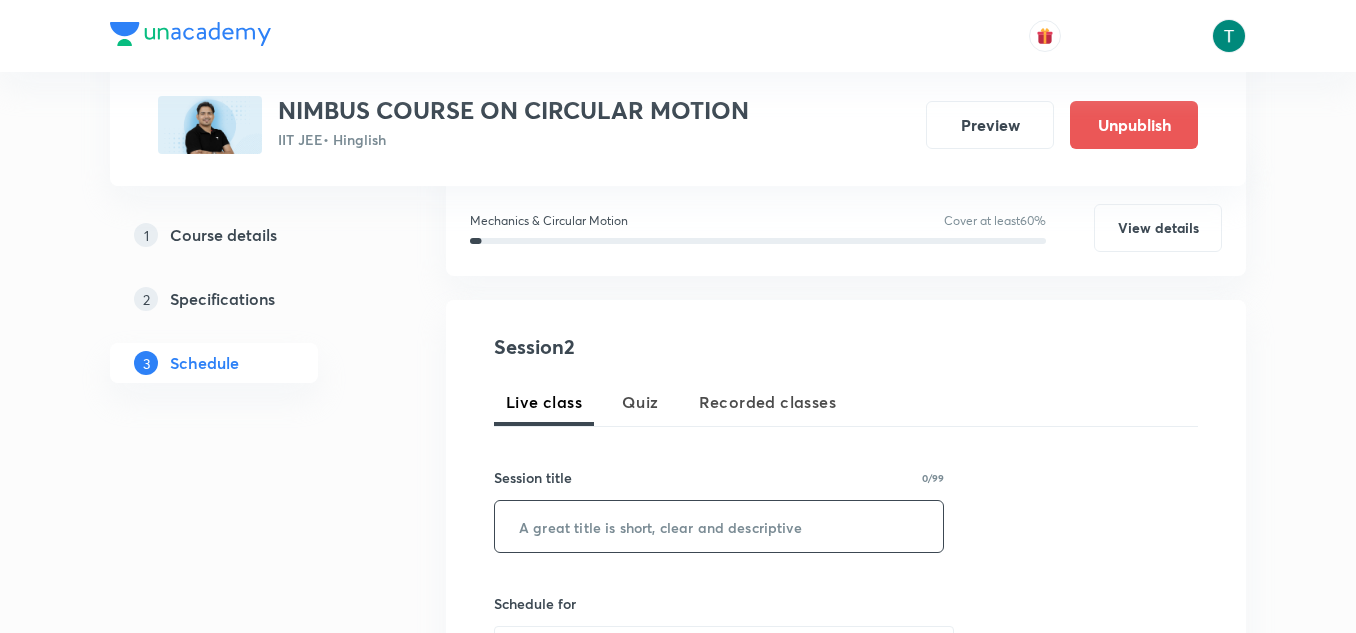 click at bounding box center (719, 526) 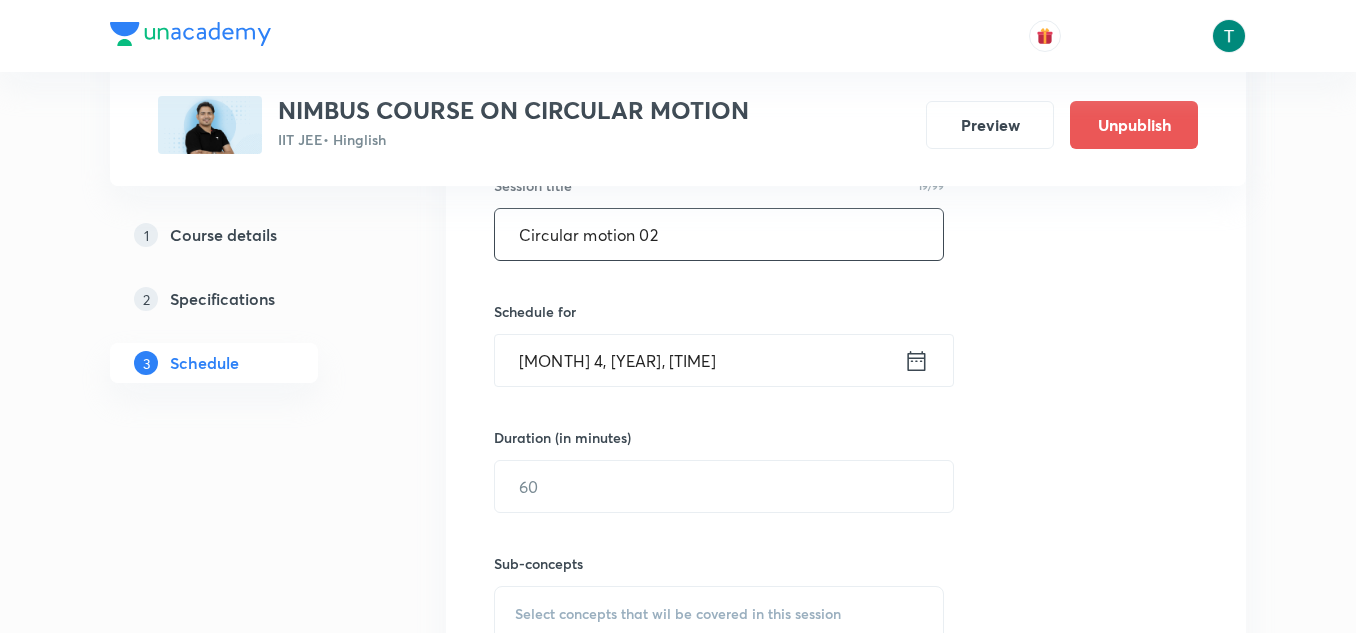 scroll, scrollTop: 566, scrollLeft: 0, axis: vertical 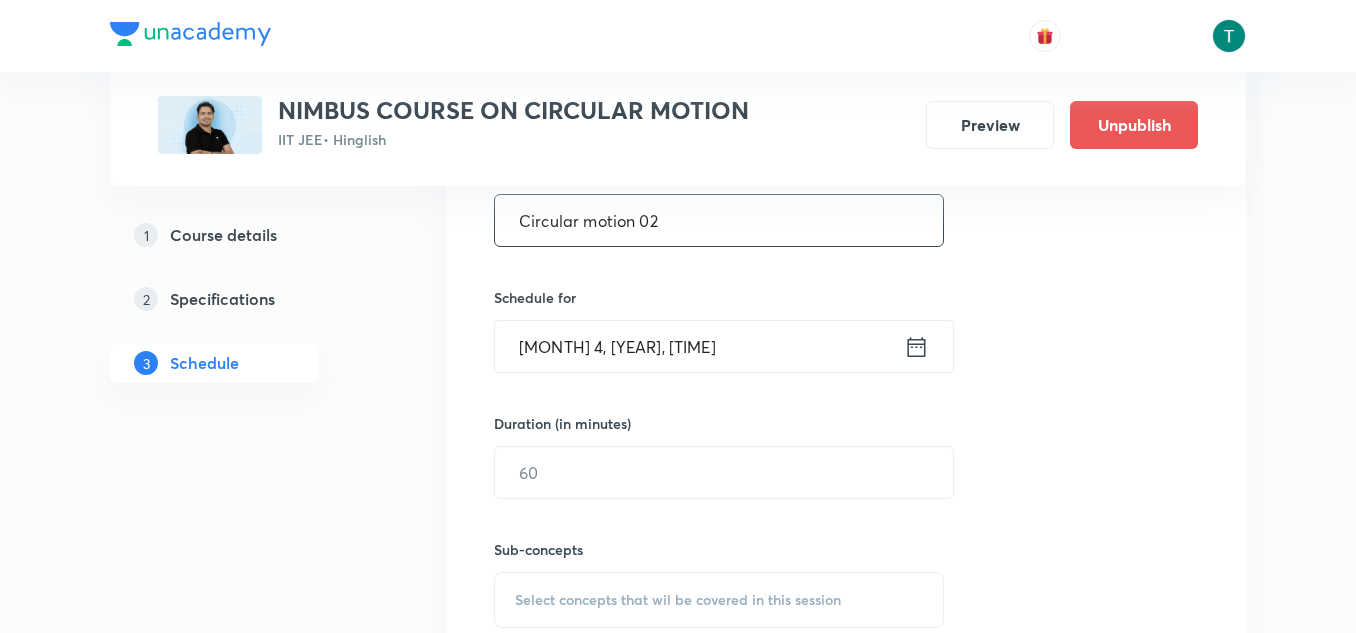 type on "Circular motion 02" 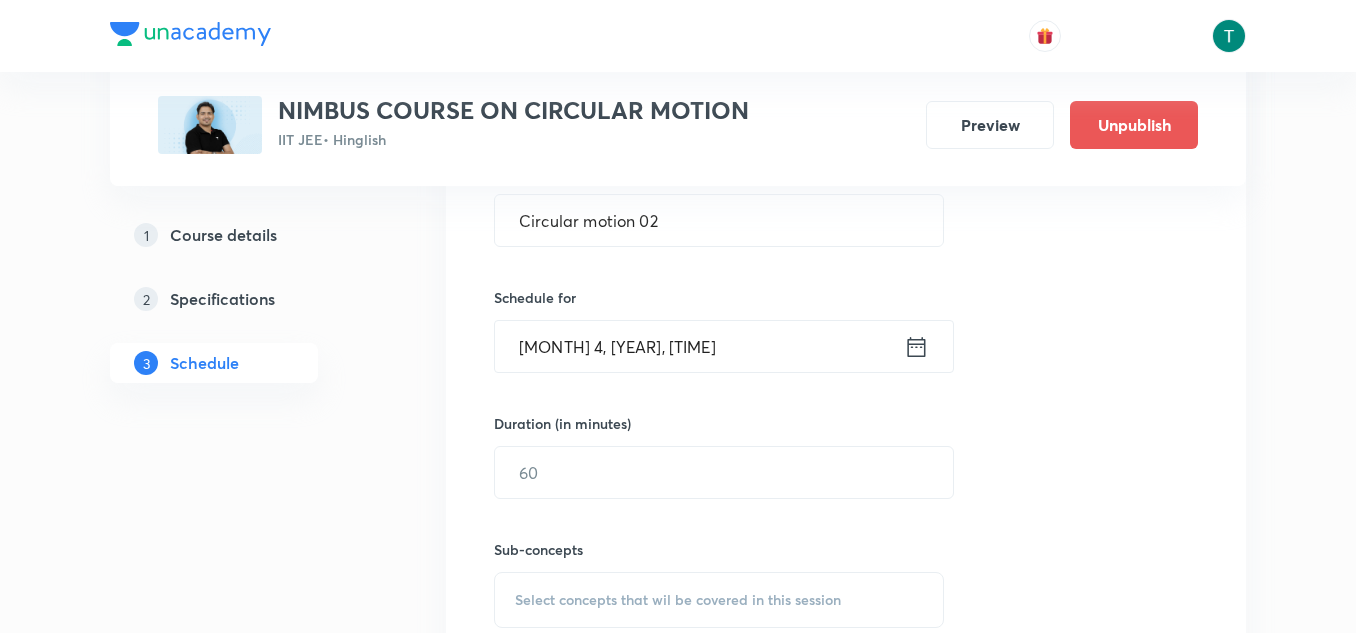 click on "Aug 4, 2025, 11:02 AM" at bounding box center (699, 346) 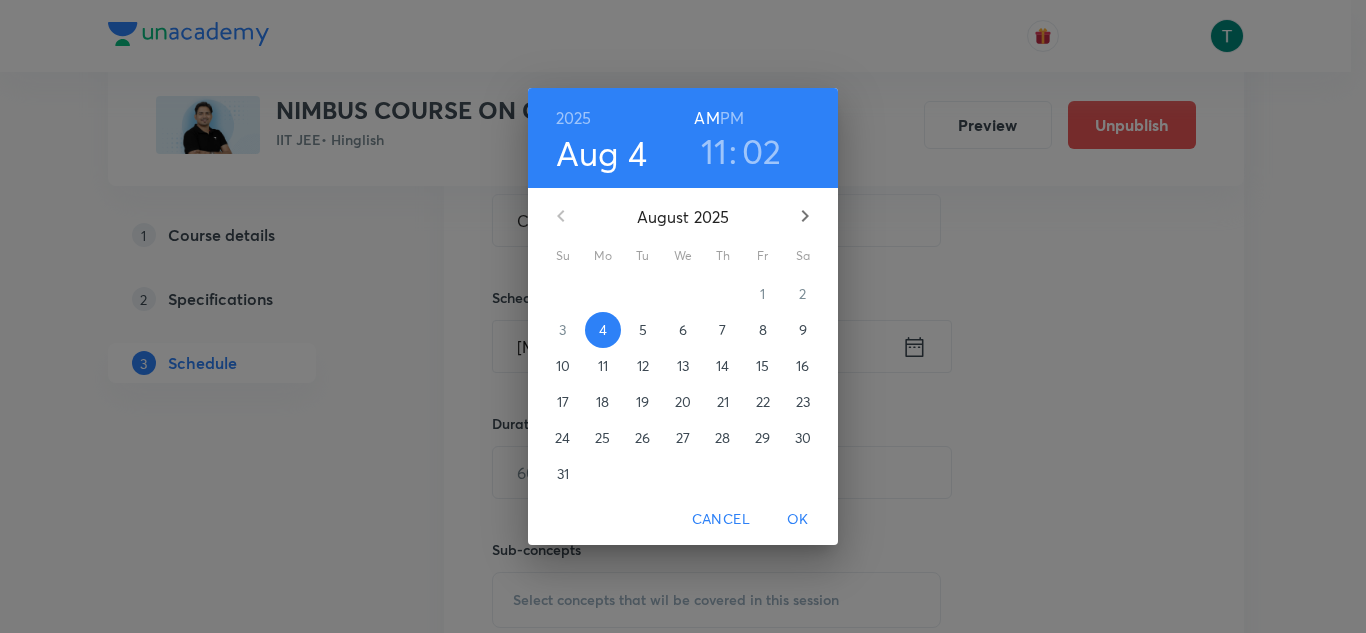 click on "7" at bounding box center (722, 330) 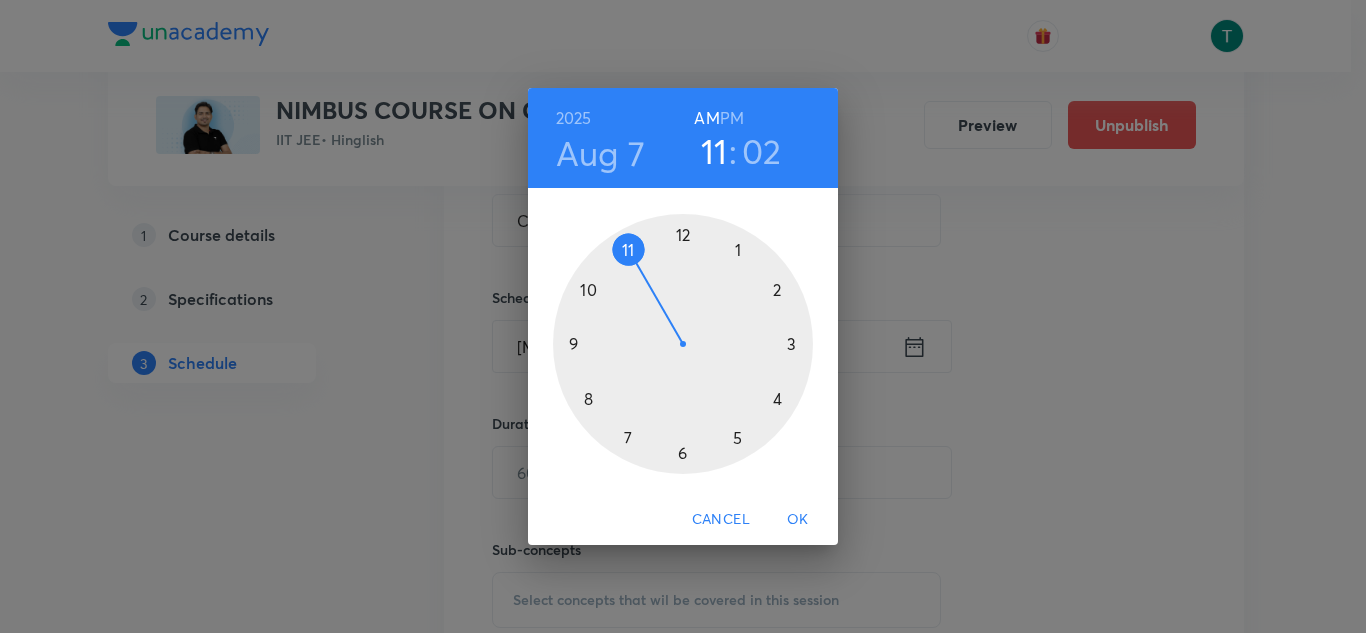click on "PM" at bounding box center (732, 118) 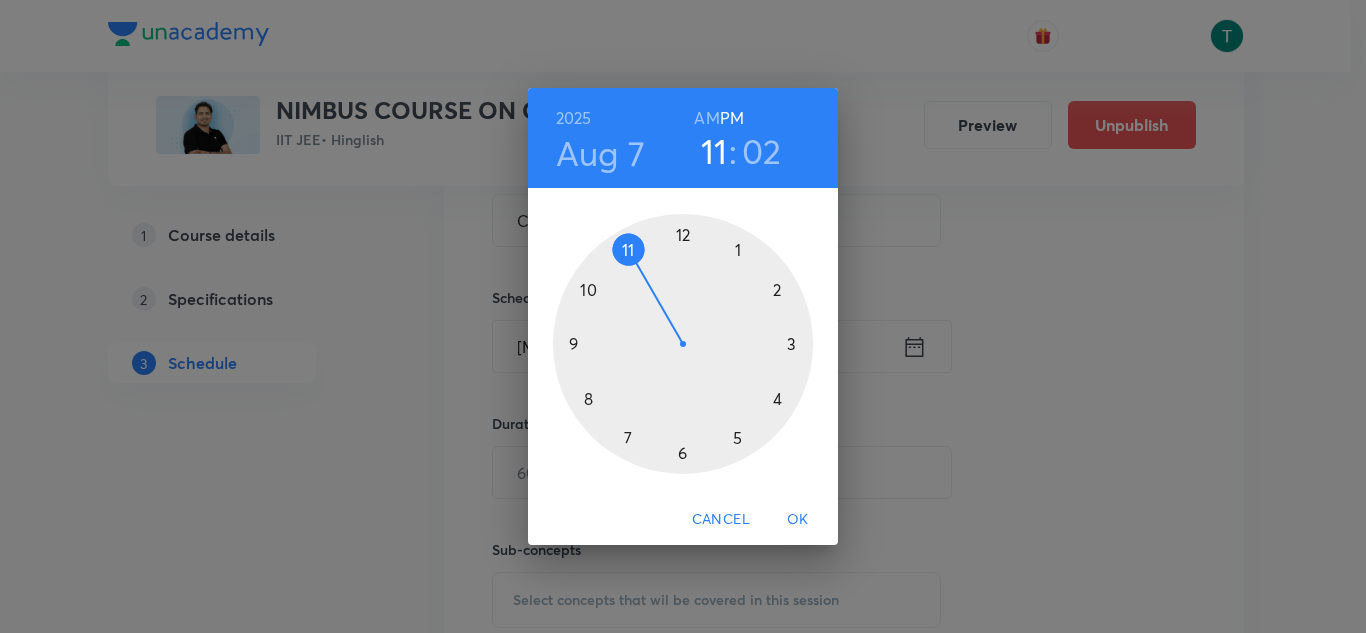 click at bounding box center [683, 344] 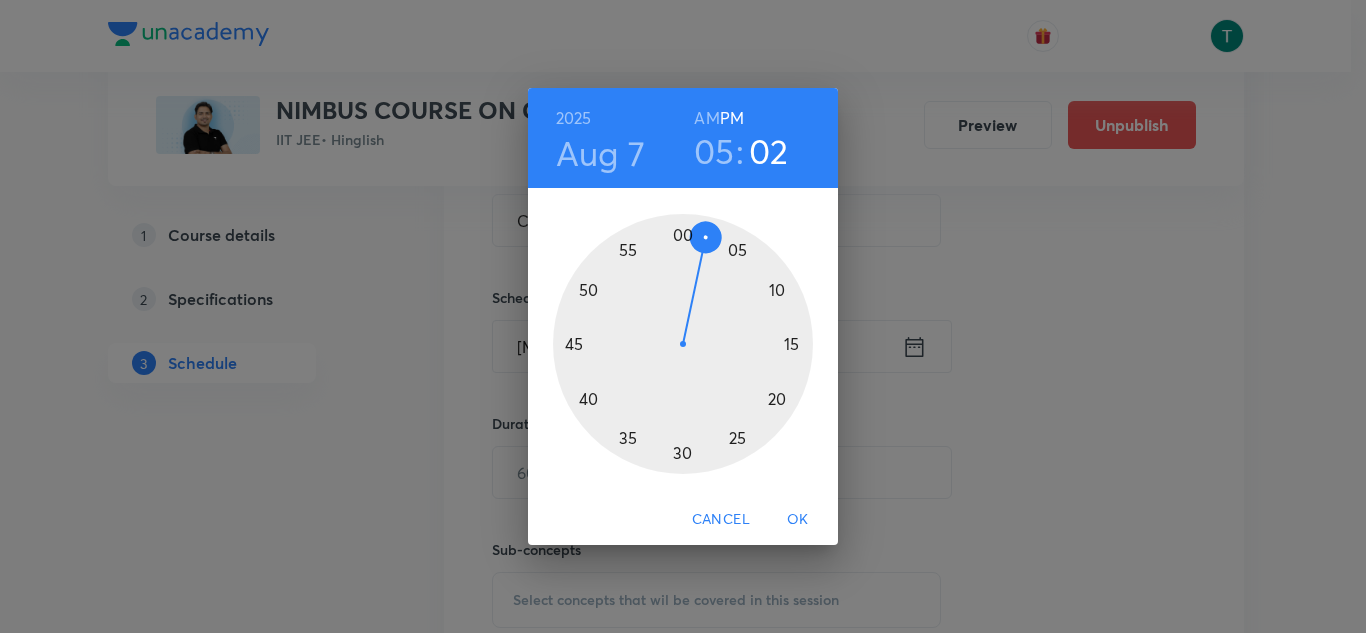 click at bounding box center [683, 344] 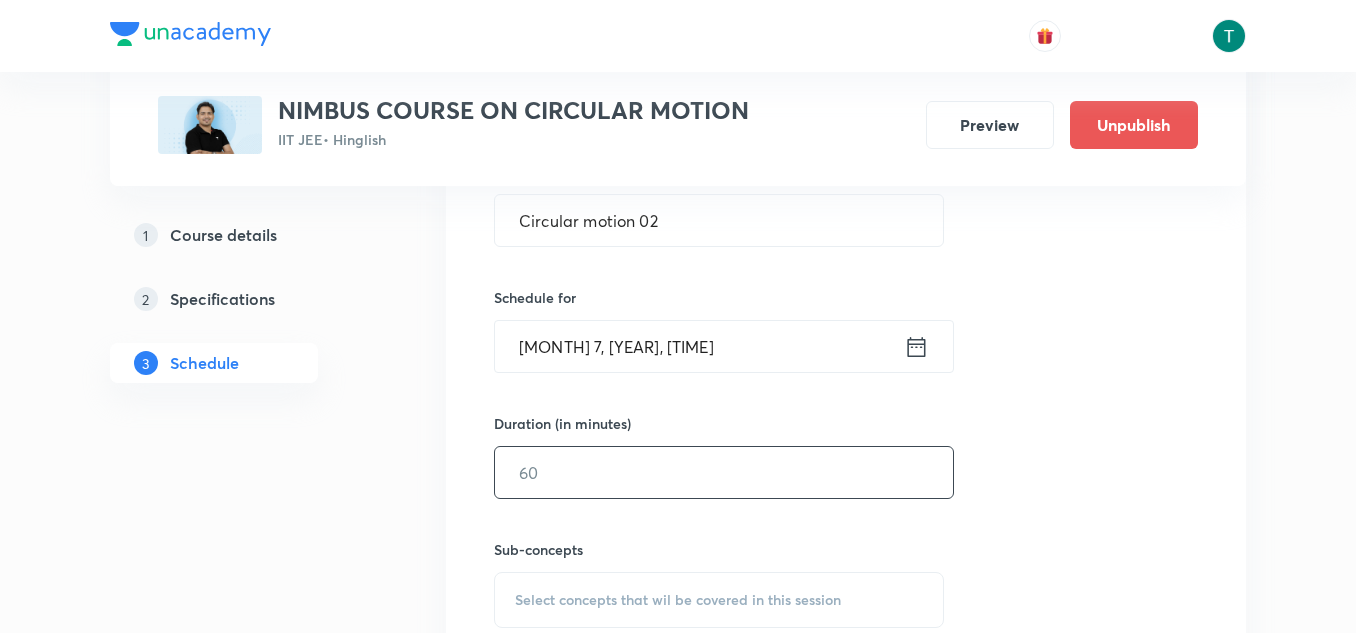 click at bounding box center [724, 472] 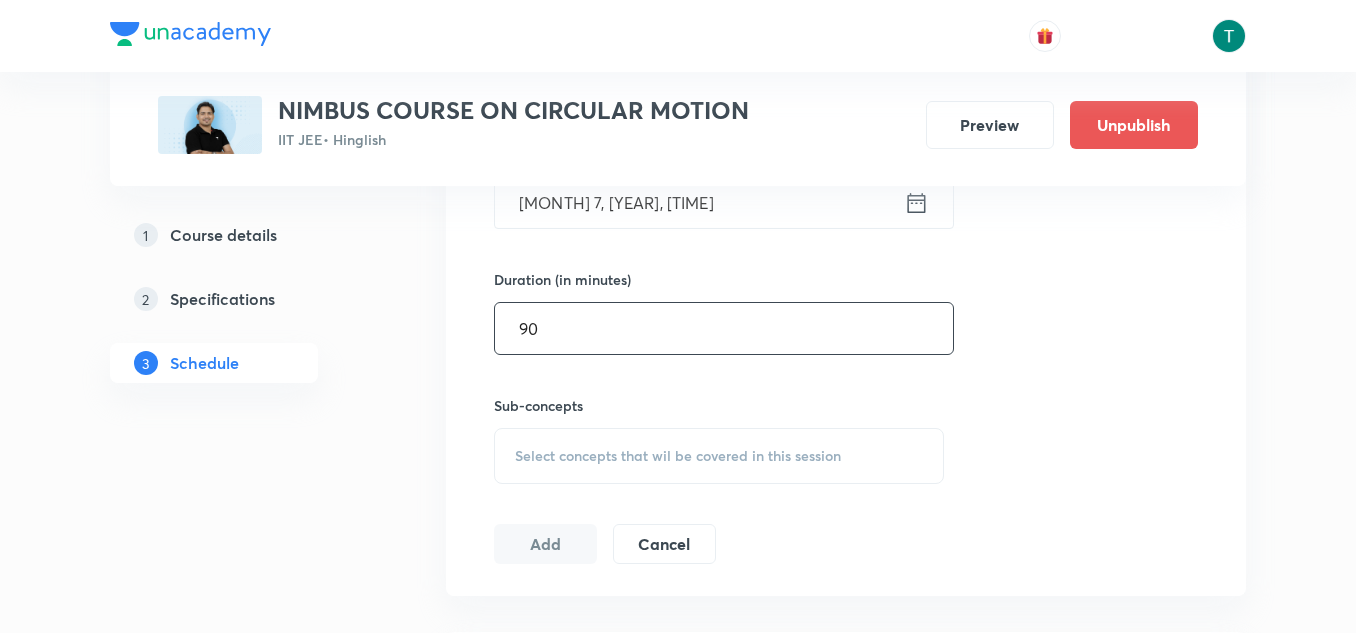 scroll, scrollTop: 713, scrollLeft: 0, axis: vertical 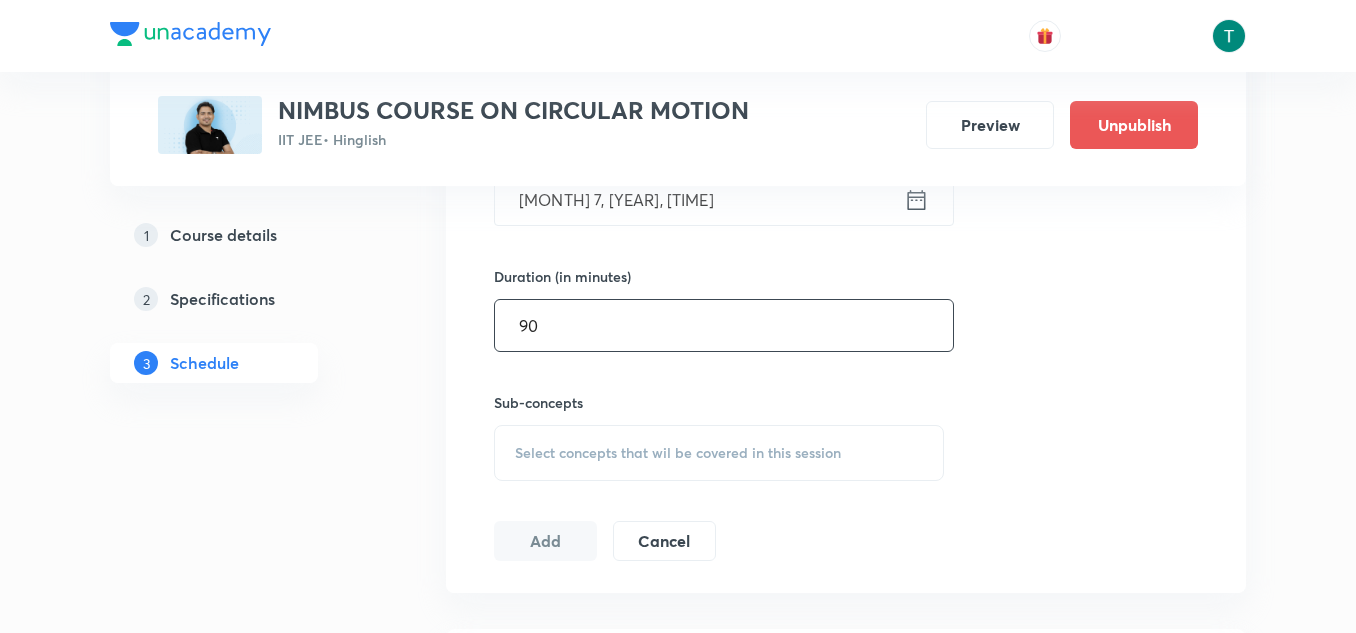 type on "9" 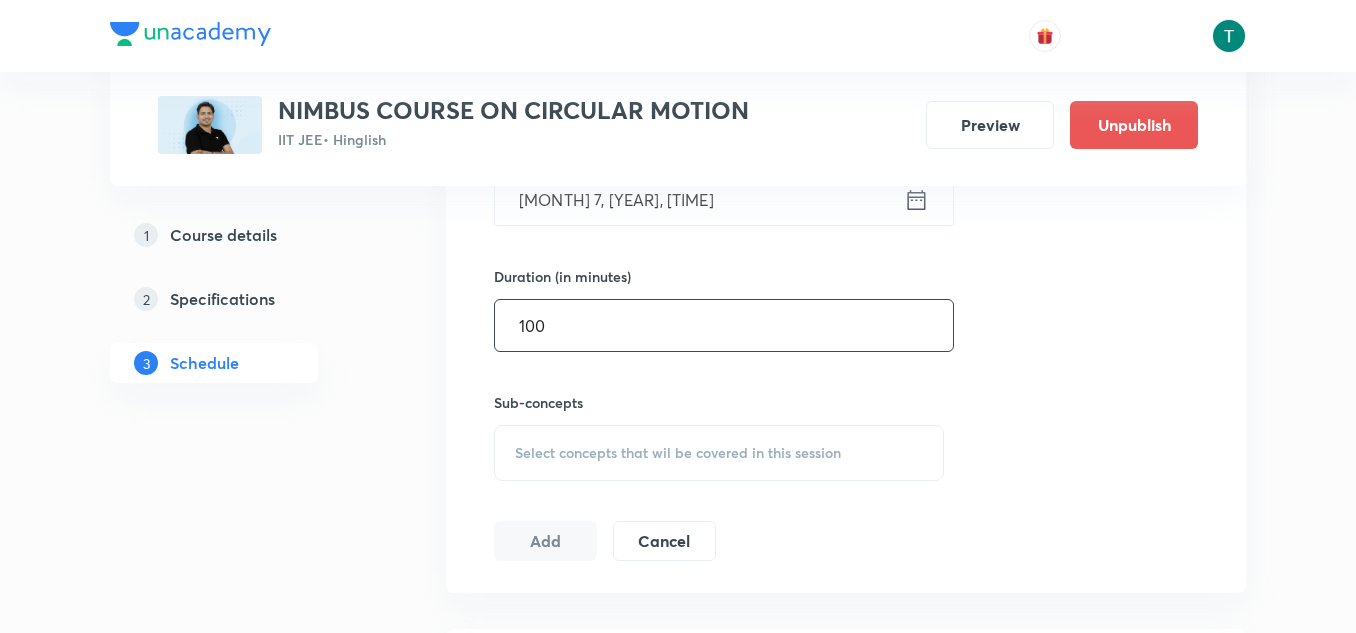 type on "100" 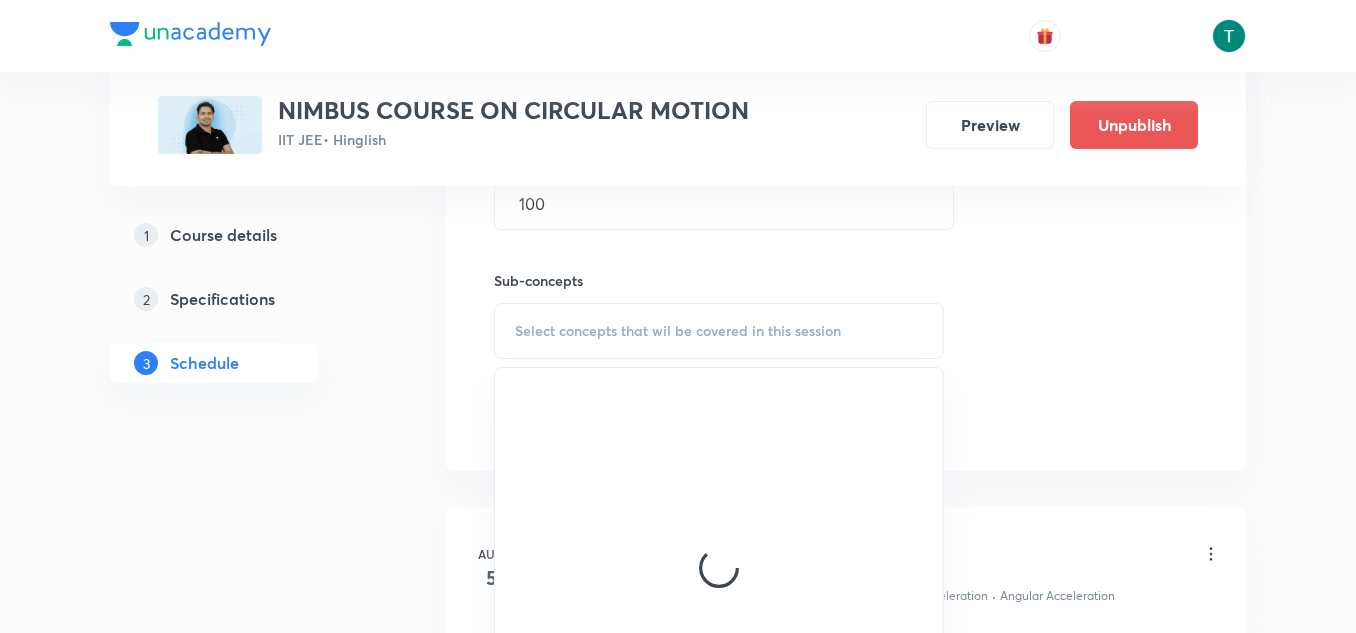 scroll, scrollTop: 849, scrollLeft: 0, axis: vertical 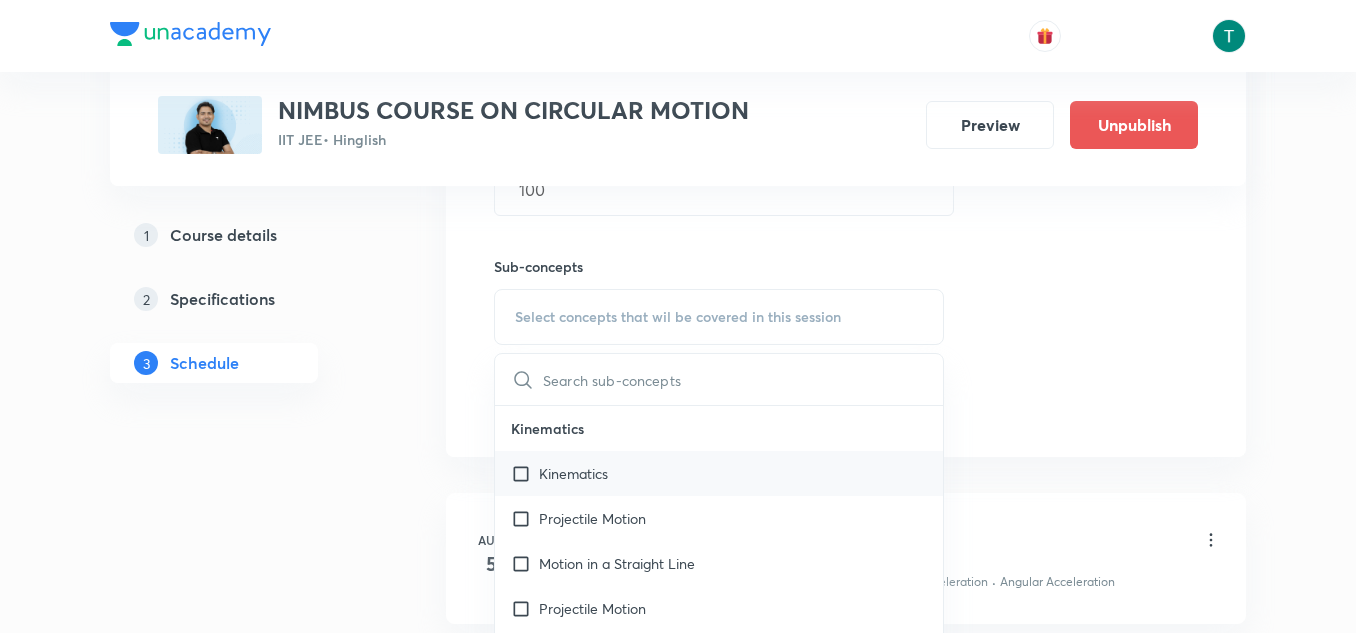 click on "Kinematics" at bounding box center (719, 473) 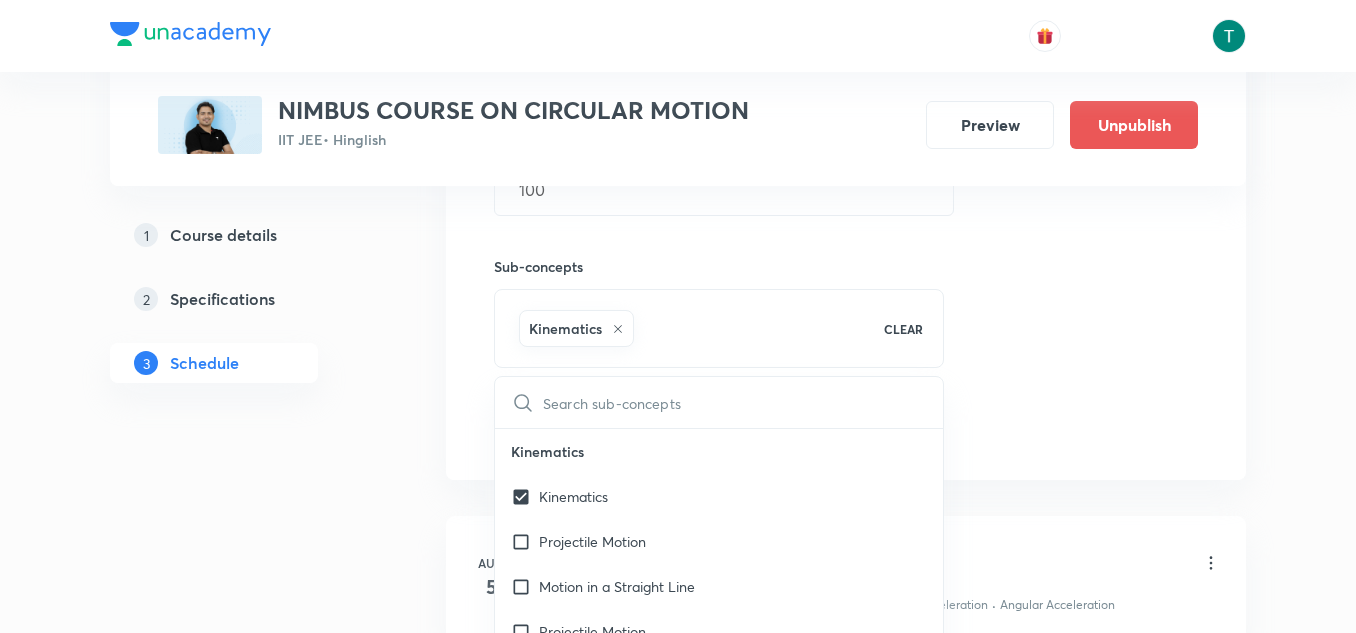 click on "Session  2 Live class Quiz Recorded classes Session title 19/99 Circular motion 02 ​ Schedule for Aug 7, 2025, 5:45 PM ​ Duration (in minutes) 100 ​ Sub-concepts Kinematics CLEAR ​ Kinematics Kinematics Projectile Motion Motion in a Straight Line Projectile Motion Frame of Reference   Horizontal Projectile Trajectory  Minimum Velocity & angle to hit a Given Point   Relative Motion Displacement and Distance  Velocity and Speed  Acceleration  Motion in a Straight Line  One- Dimensional Motion in a Vertical Line  Motion Upon an Inclined Plane  Relative Motion in One dimension Graphs in Motion in One Dimension Relative Motion Motion in a Plane Position Vector, Velocity, and Acceleration Straight Line Motion and Equation of Motion Straight Line Motion (Graphical Method) Variable Acceleration Motion under Gravity Relative Motion (Basic) River Boat Cases Rain Man Cases Velocity of Approach and Separation Laws of Motion & Friction Concept of Force  Classification of Force  Frame of Reference  Impulse Work Add" at bounding box center (846, 95) 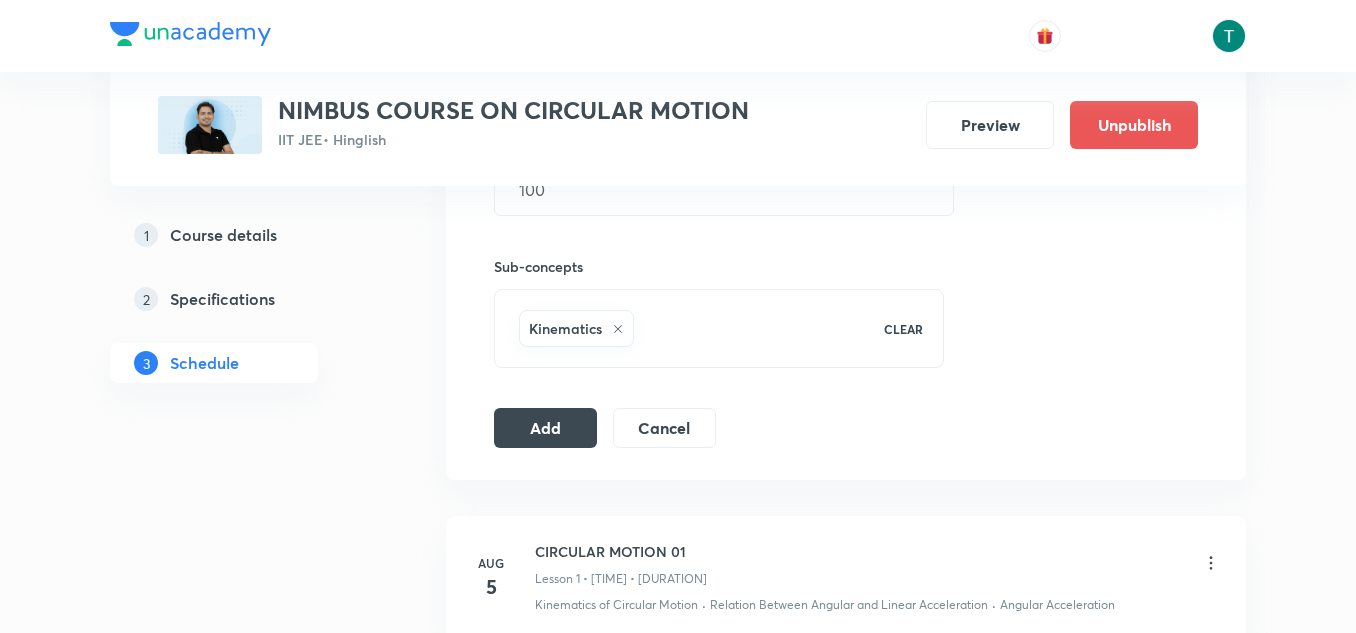 click 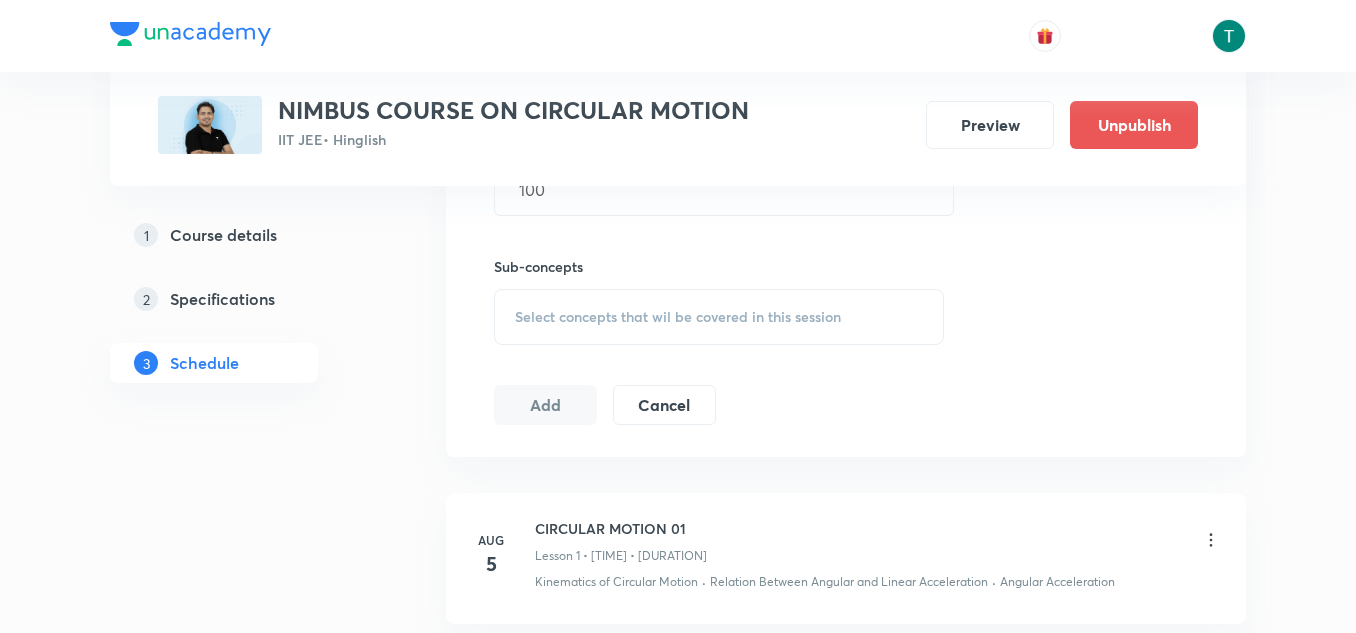 click on "Select concepts that wil be covered in this session" at bounding box center [678, 317] 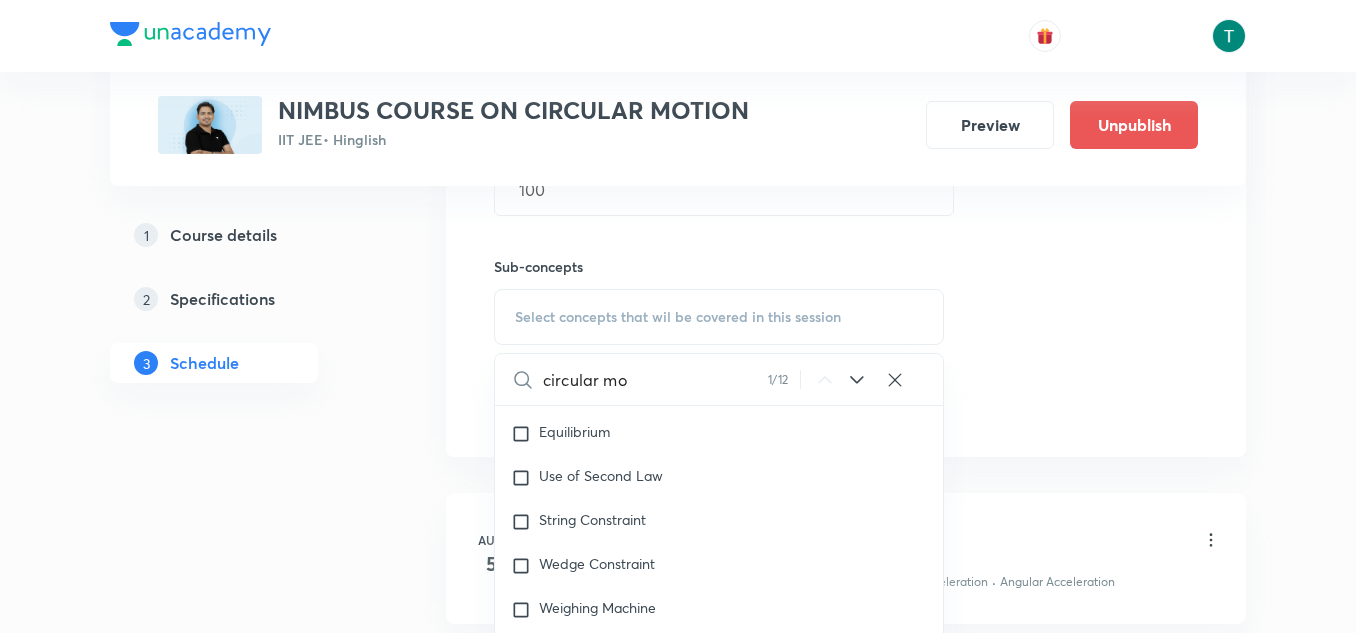 scroll, scrollTop: 2431, scrollLeft: 0, axis: vertical 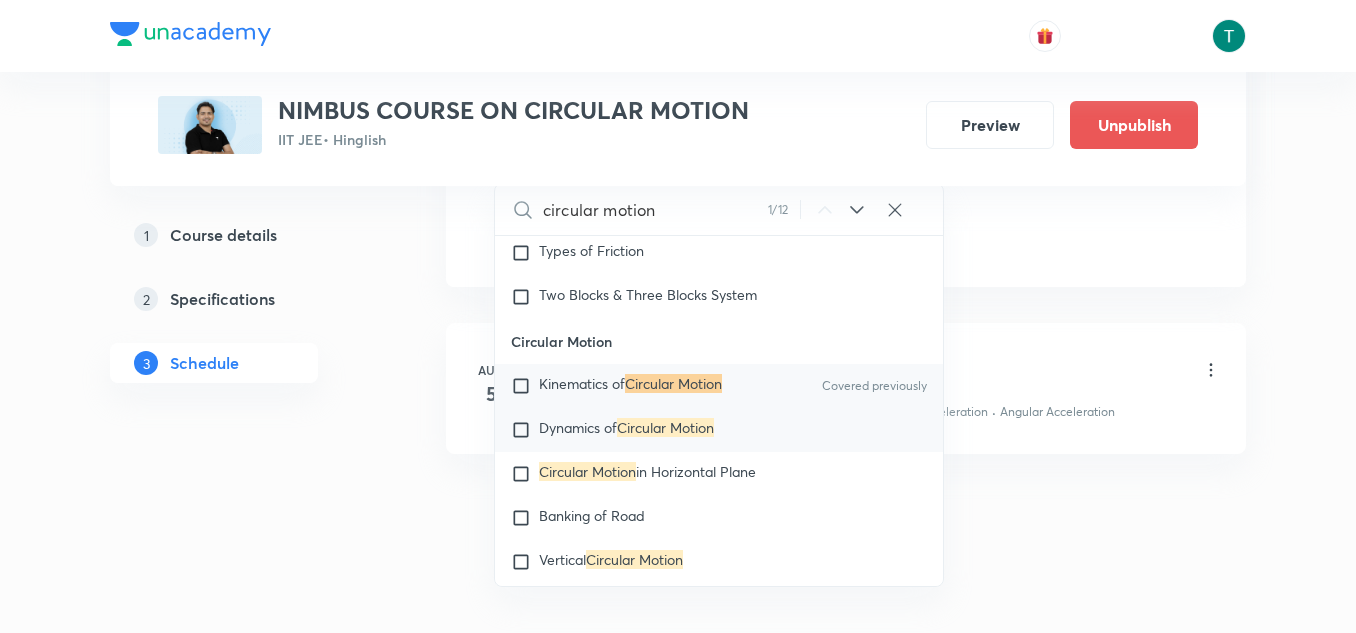 type on "circular motion" 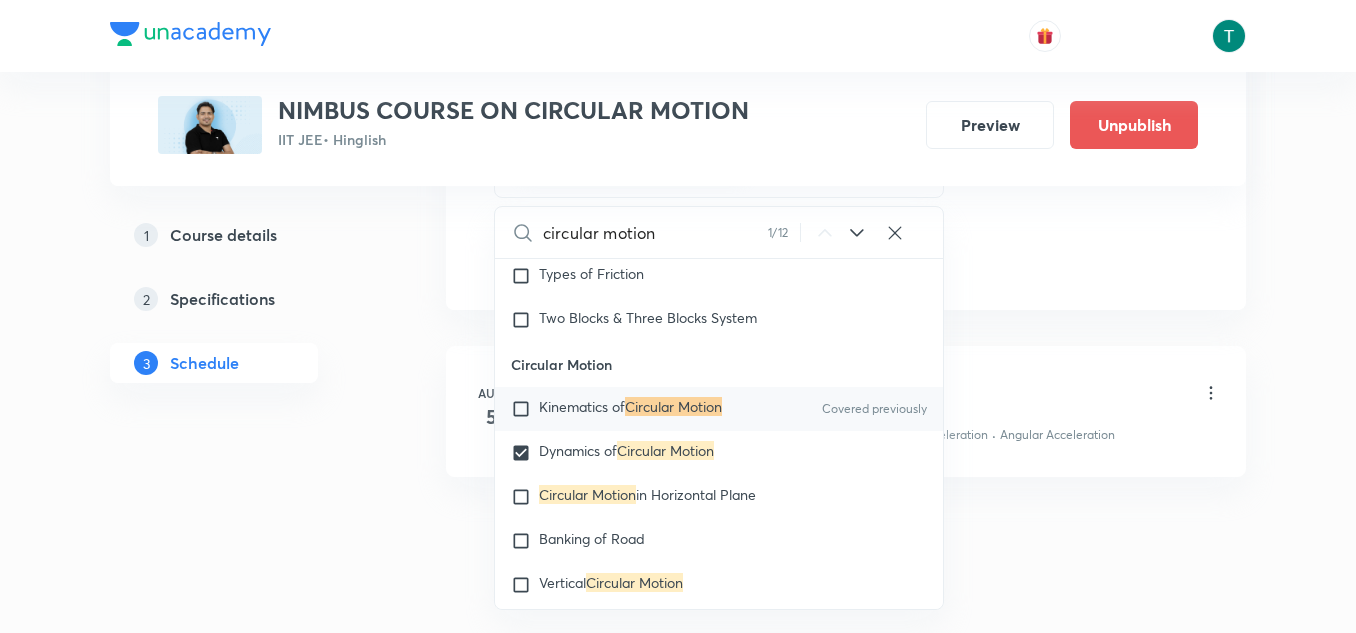 click on "Plus Courses NIMBUS COURSE ON CIRCULAR MOTION IIT JEE  • Hinglish Preview Unpublish 1 Course details 2 Specifications 3 Schedule Schedule 1  class Topic coverage Mechanics & Circular Motion Cover at least  60 % View details Session  2 Live class Quiz Recorded classes Session title 19/99 Circular motion 02 ​ Schedule for Aug 7, 2025, 5:45 PM ​ Duration (in minutes) 100 ​ Sub-concepts Dynamics of Circular Motion CLEAR circular motion 1 / 12 ​ Kinematics Kinematics Projectile Motion Motion in a Straight Line Projectile Motion Frame of Reference   Horizontal Projectile Trajectory  Minimum Velocity & angle to hit a Given Point   Relative Motion Displacement and Distance  Velocity and Speed  Acceleration  Motion in a Straight Line  One- Dimensional Motion in a Vertical Line  Motion Upon an Inclined Plane  Relative Motion in One dimension Graphs in Motion in One Dimension Relative Motion Motion in a Plane Position Vector, Velocity, and Acceleration Straight Line Motion and Equation of Motion Rain Man Cases" at bounding box center [678, -139] 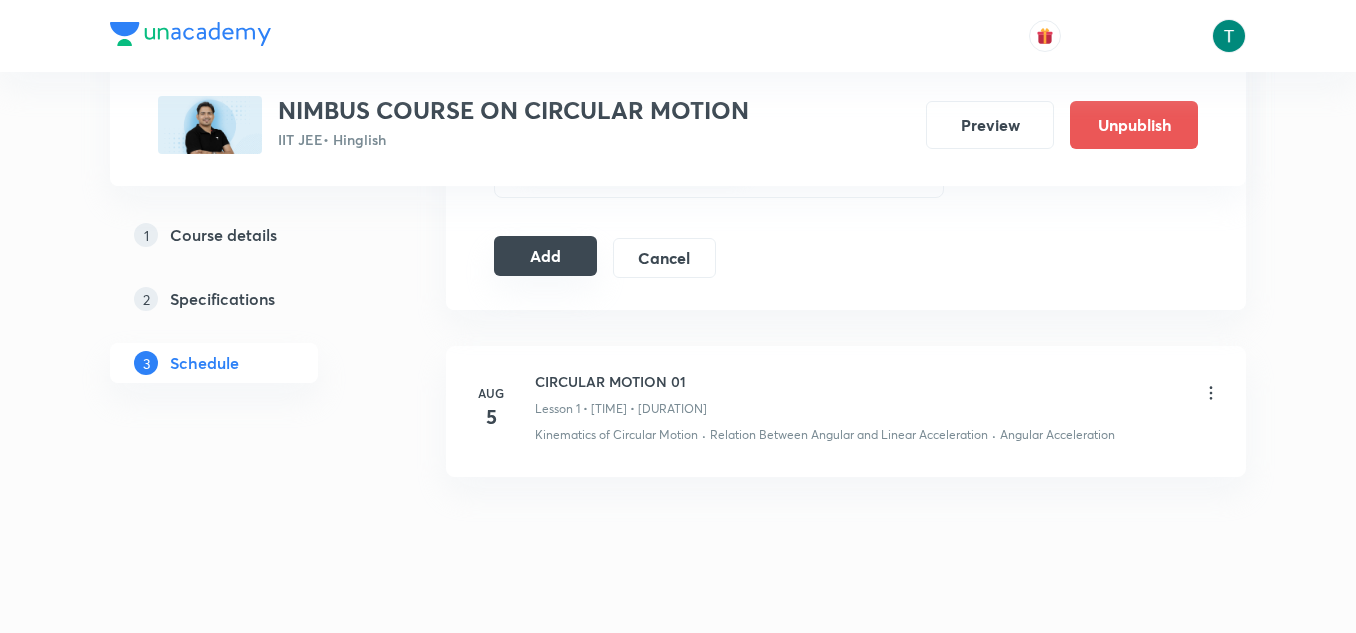click on "Add" at bounding box center [545, 256] 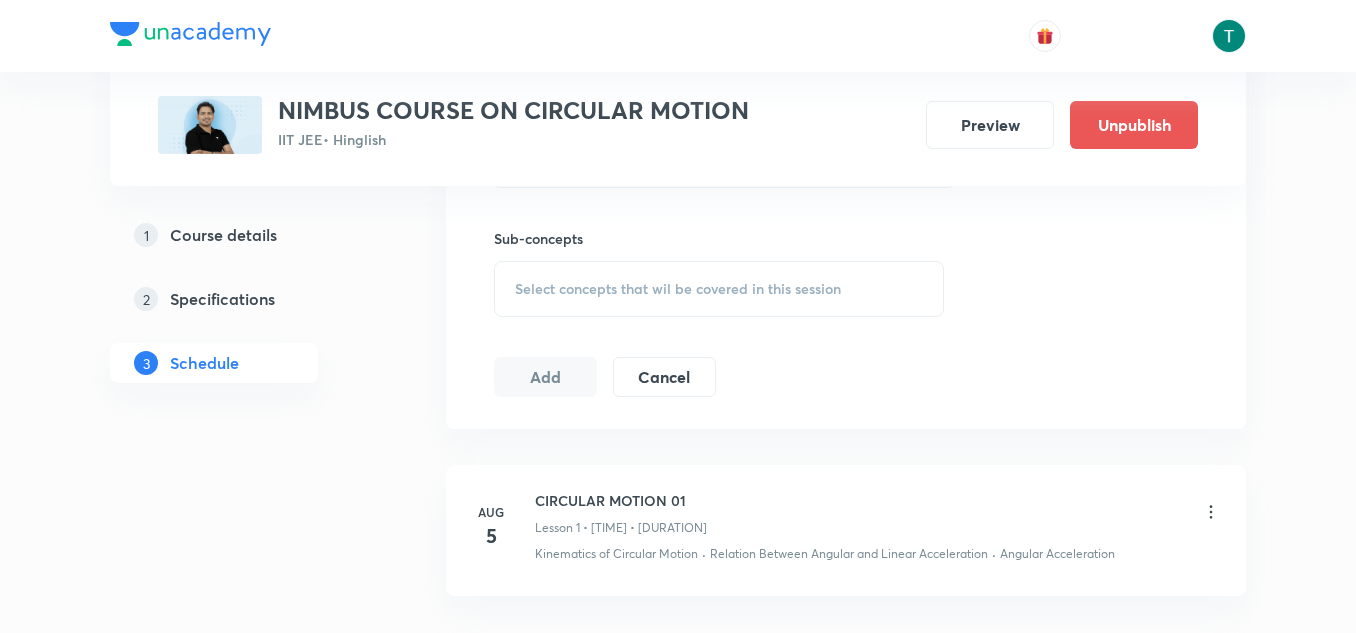 scroll, scrollTop: 366, scrollLeft: 0, axis: vertical 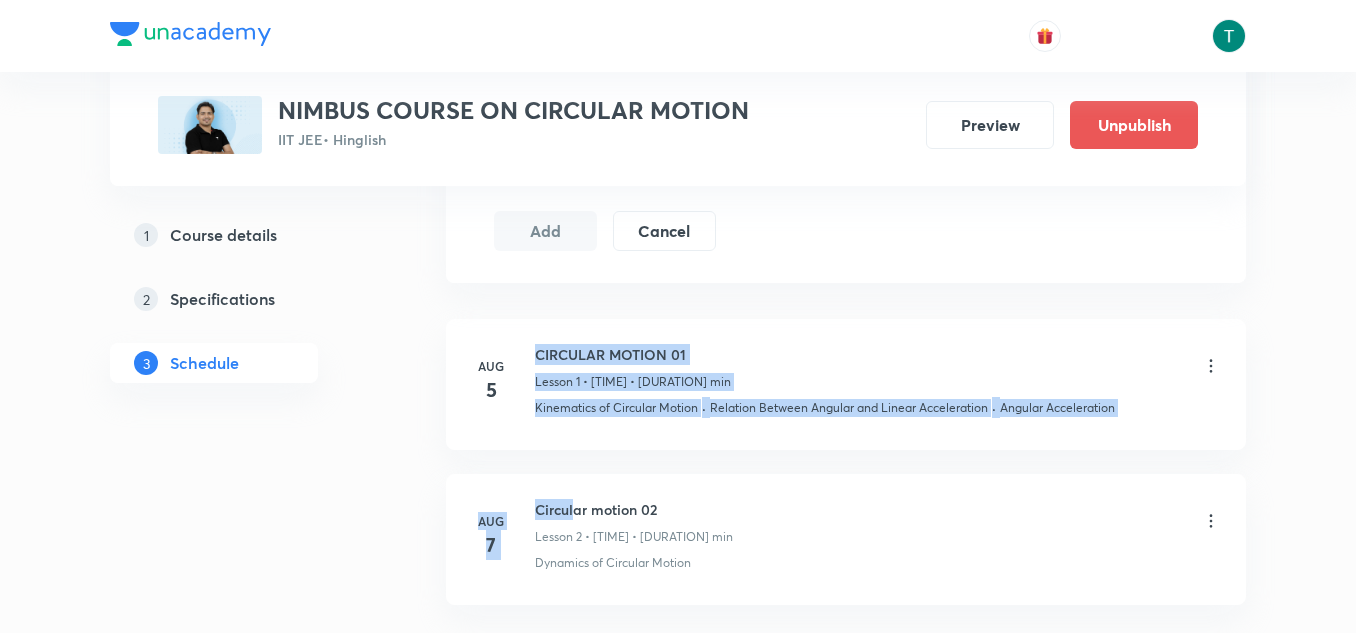drag, startPoint x: 539, startPoint y: 348, endPoint x: 577, endPoint y: 472, distance: 129.69194 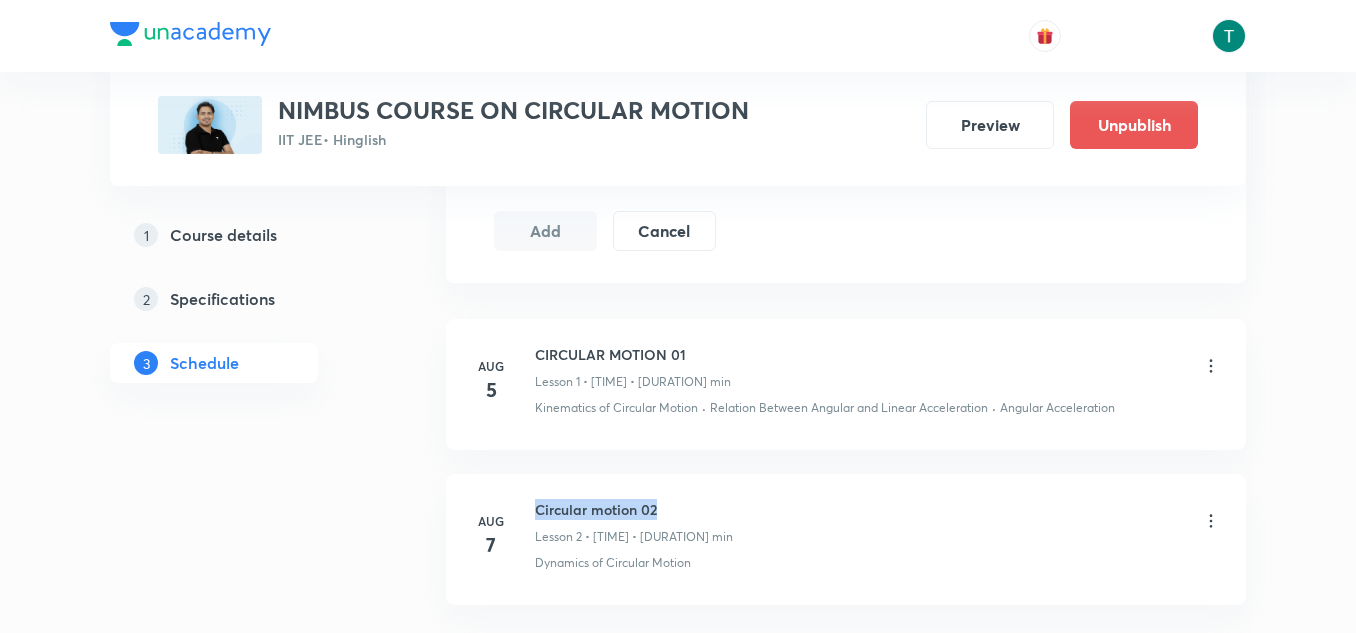 drag, startPoint x: 538, startPoint y: 500, endPoint x: 729, endPoint y: 498, distance: 191.01047 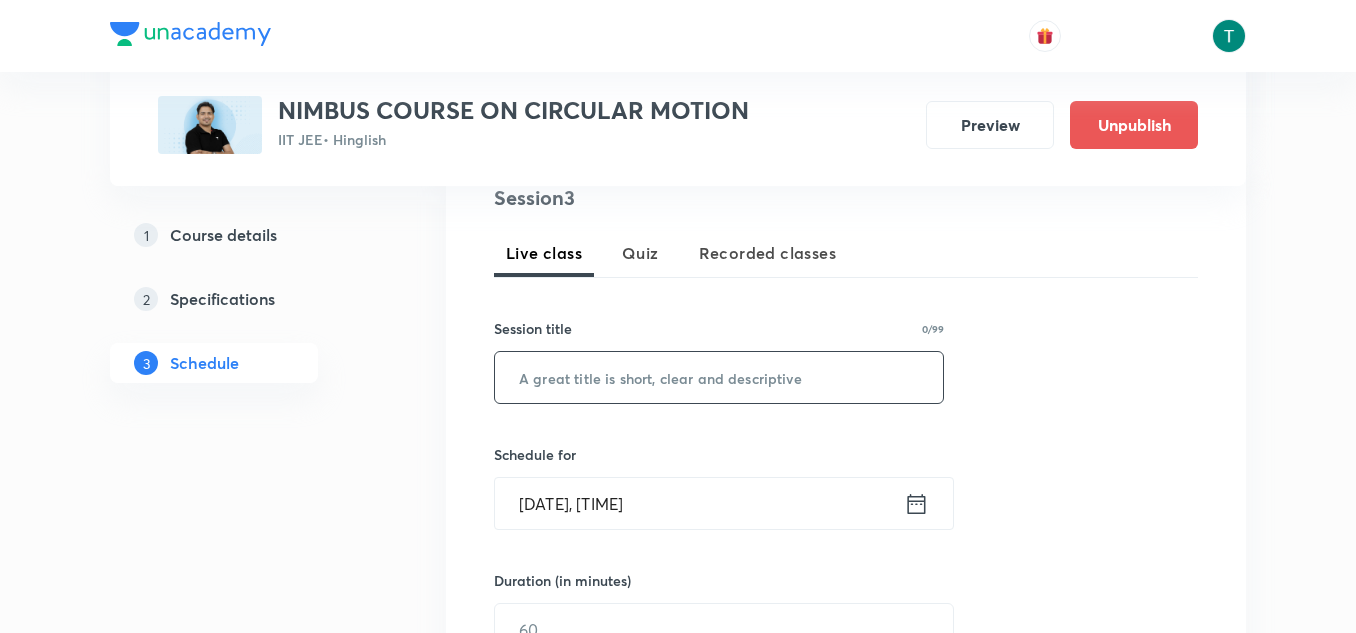 scroll, scrollTop: 408, scrollLeft: 0, axis: vertical 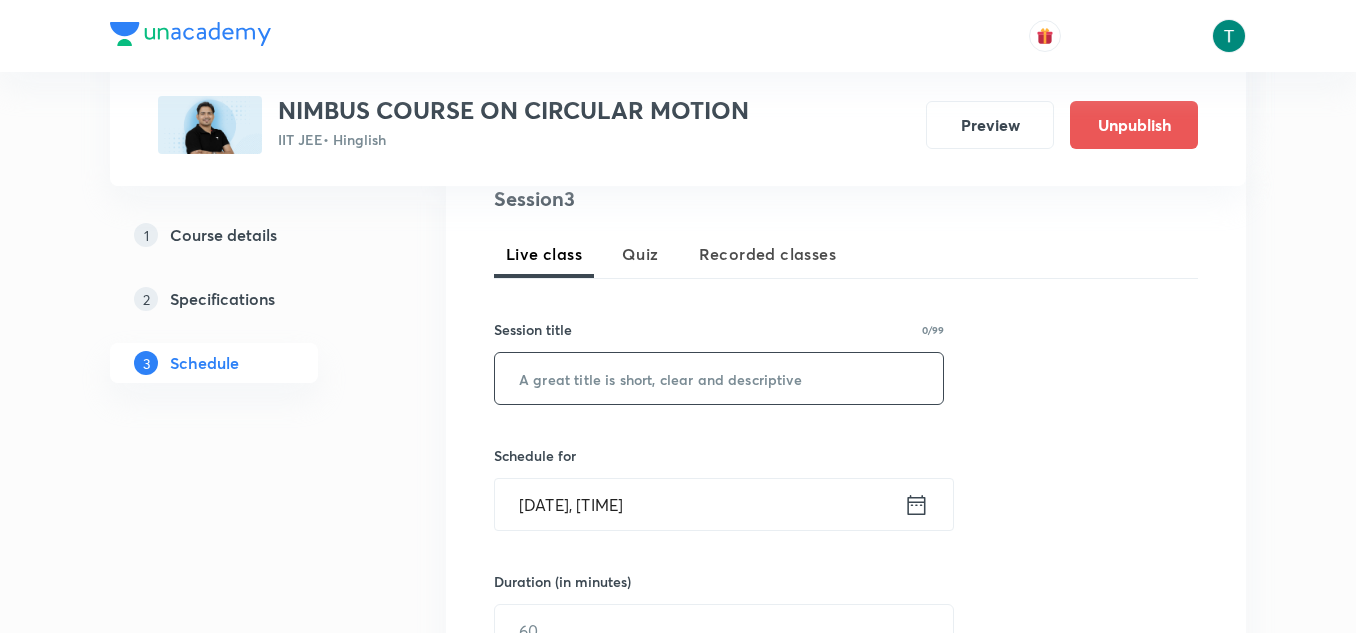 click at bounding box center [719, 378] 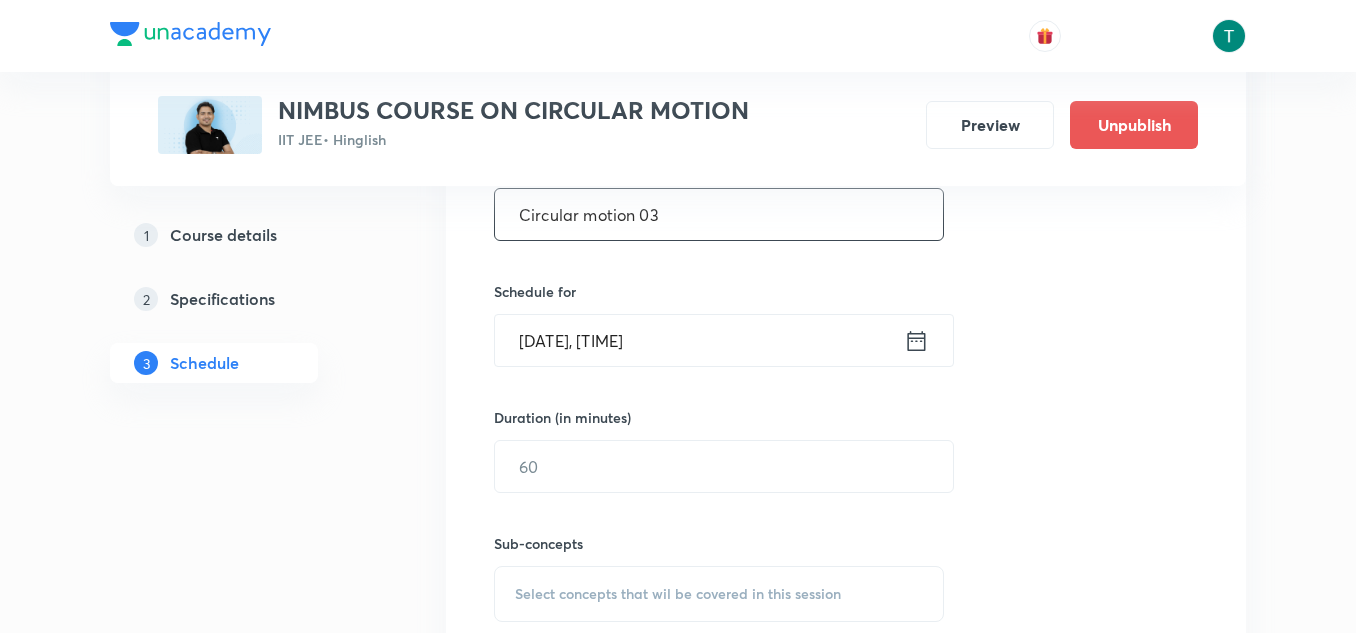 scroll, scrollTop: 567, scrollLeft: 0, axis: vertical 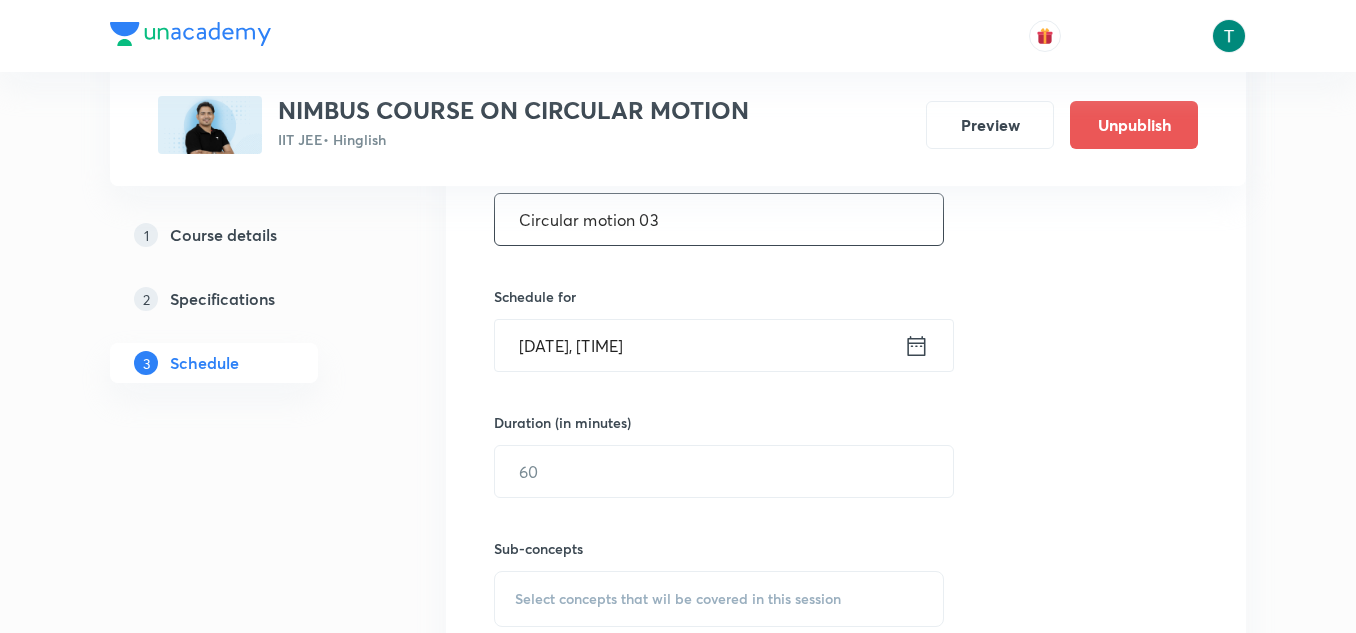 type on "Circular motion 03" 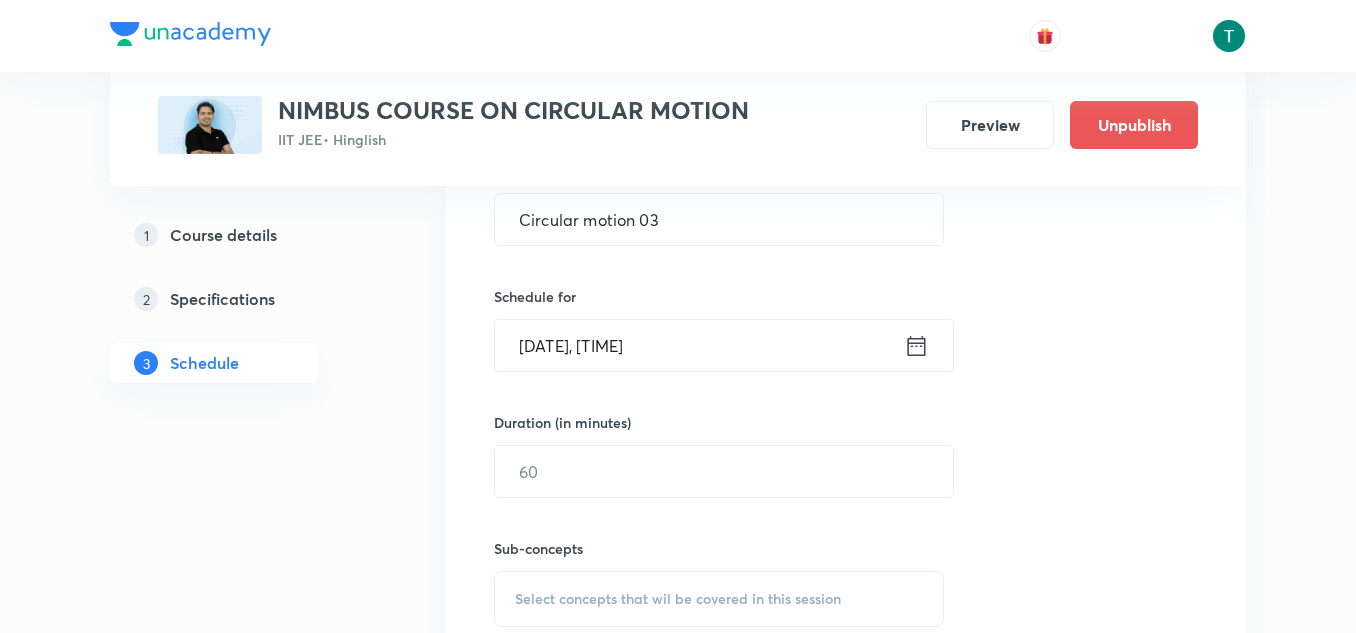 click on "Aug 4, 2025, 11:03 AM" at bounding box center (699, 345) 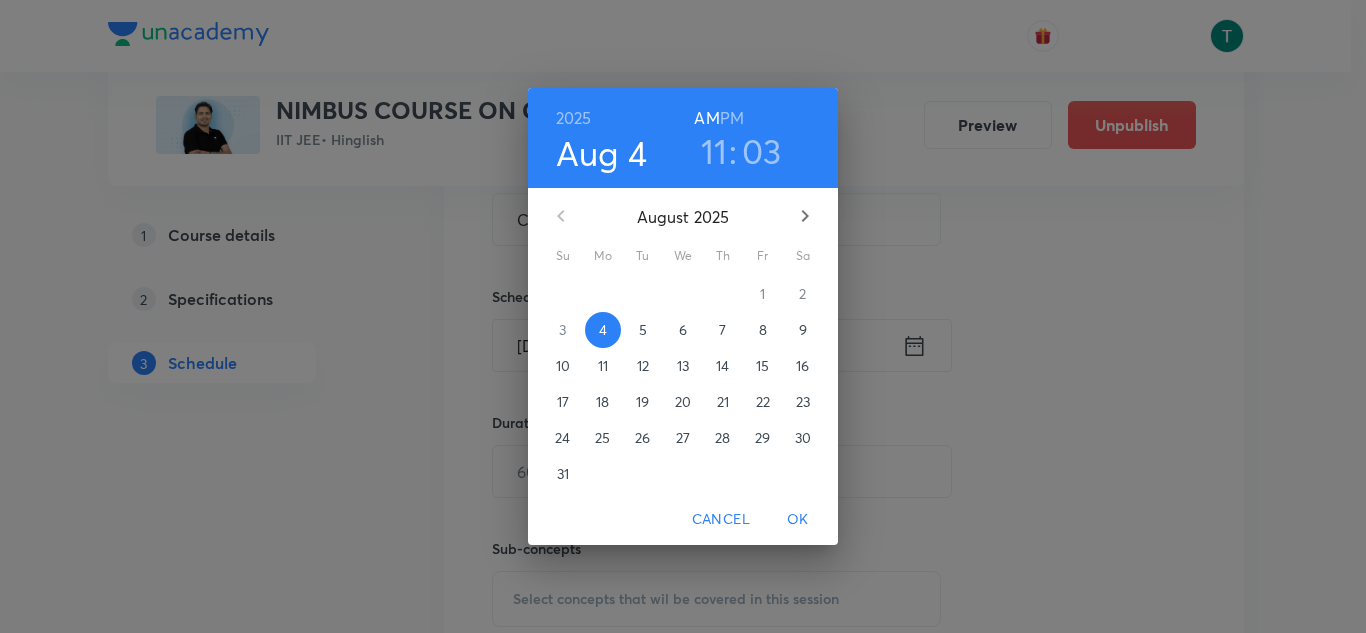click on "9" at bounding box center [803, 330] 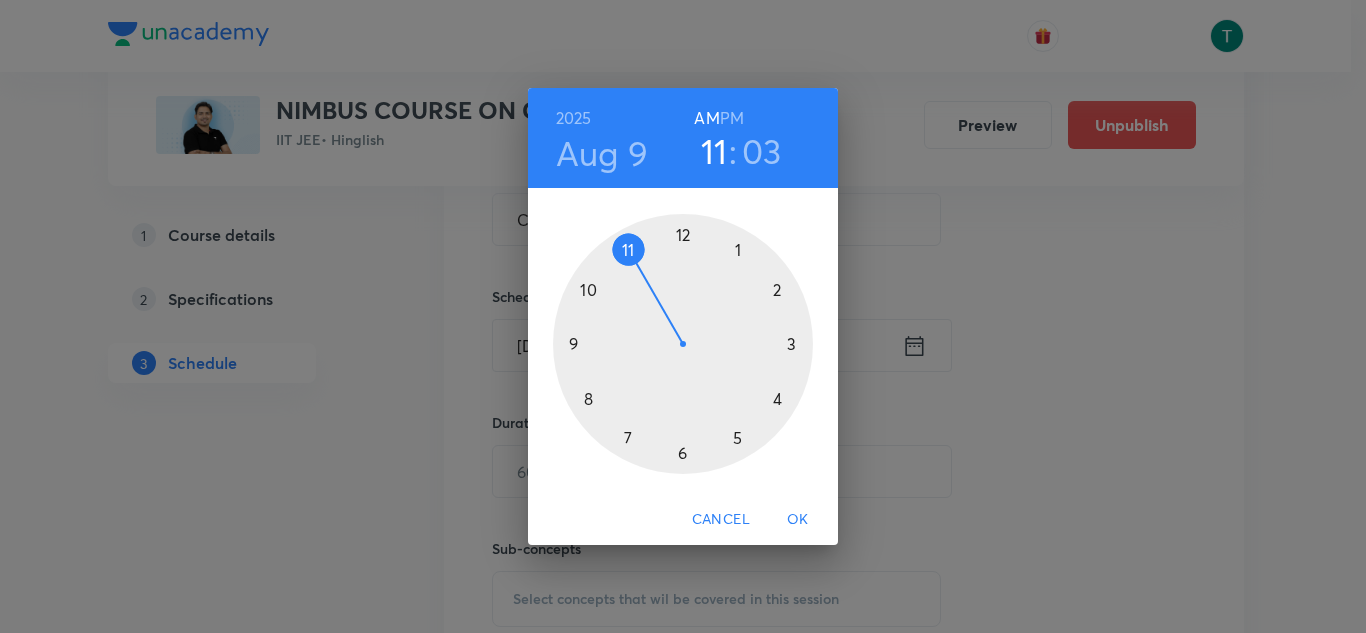 click on "PM" at bounding box center [732, 118] 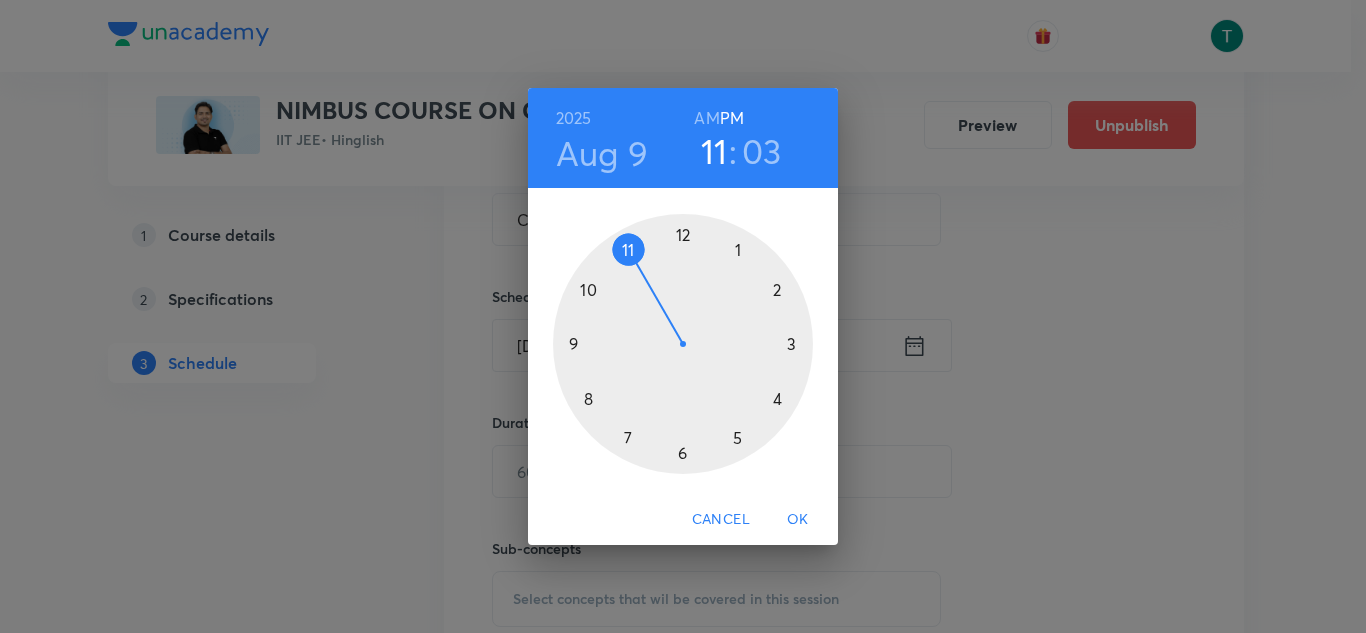 click at bounding box center [683, 344] 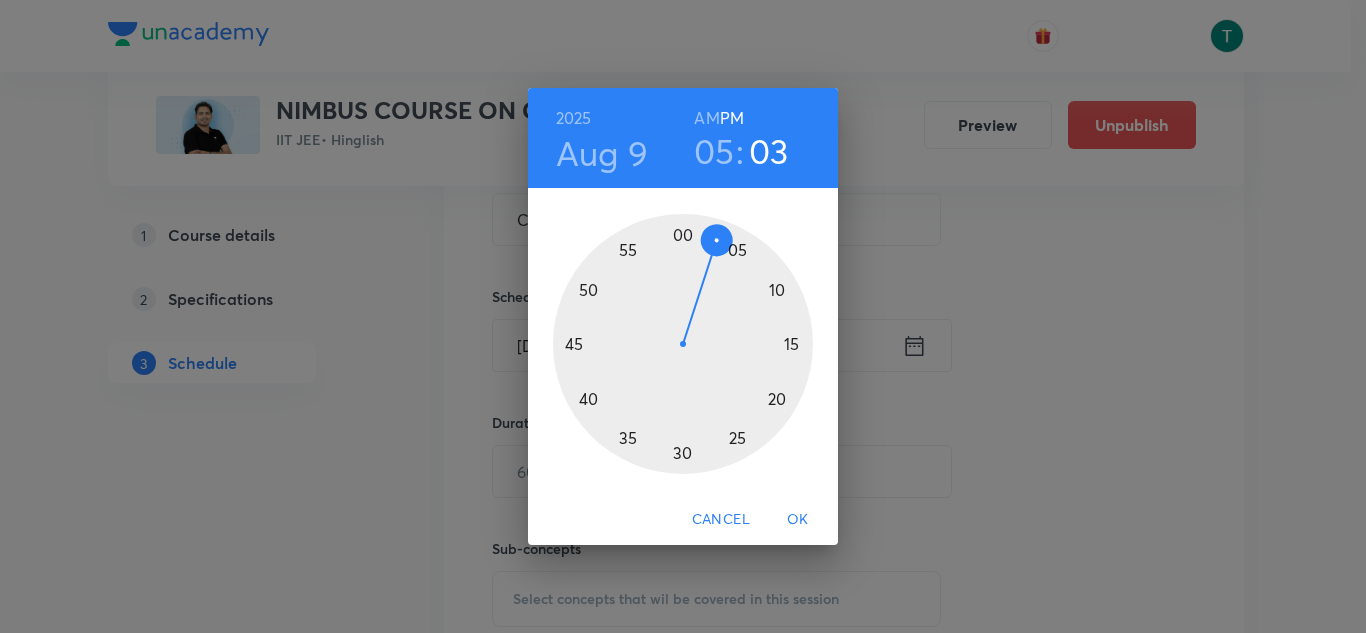 click at bounding box center [683, 344] 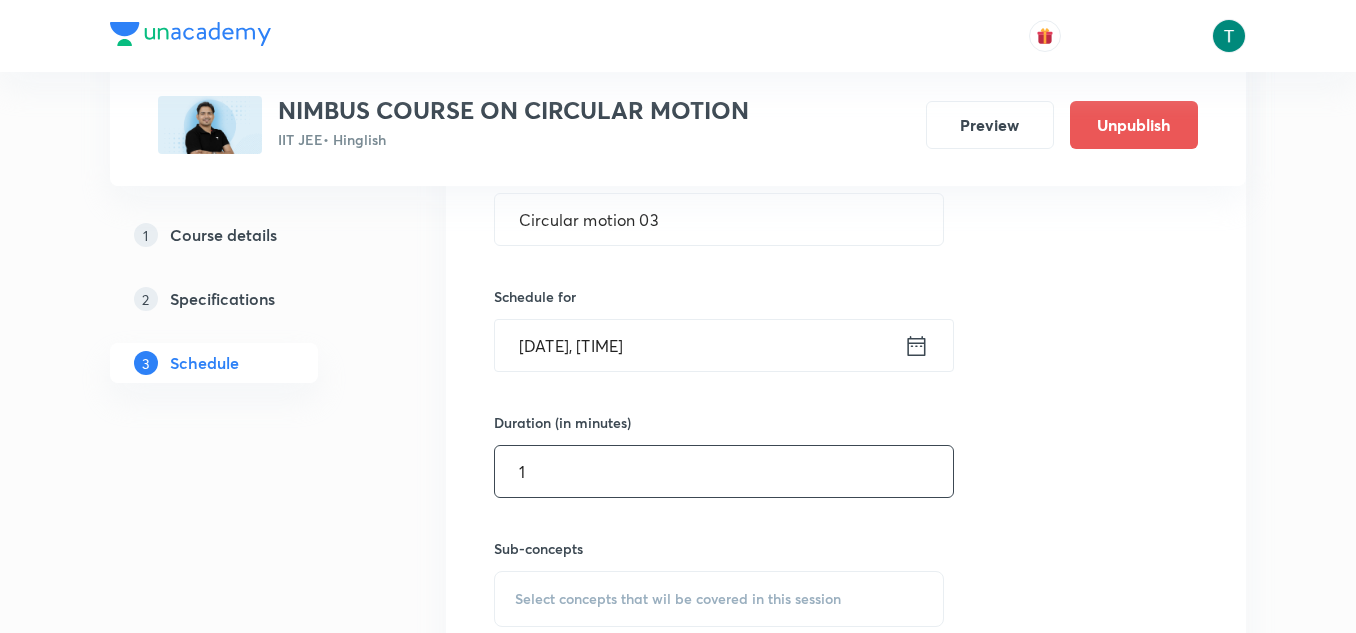click on "1" at bounding box center [724, 471] 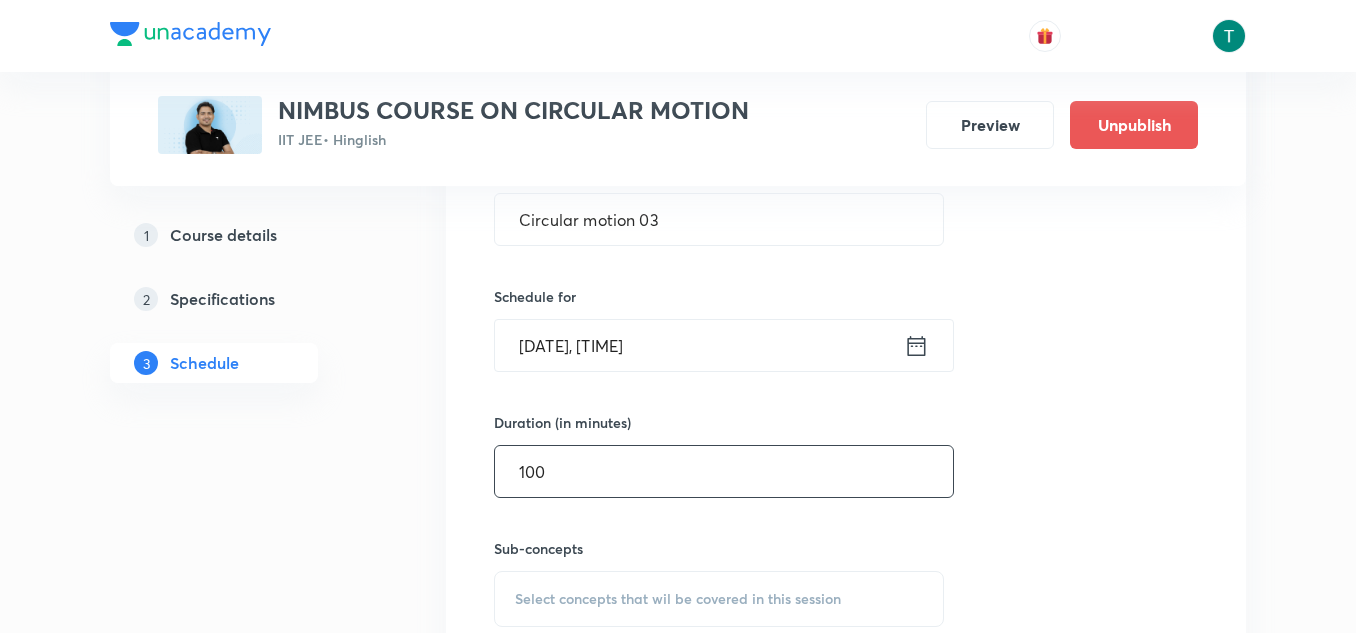 scroll, scrollTop: 826, scrollLeft: 0, axis: vertical 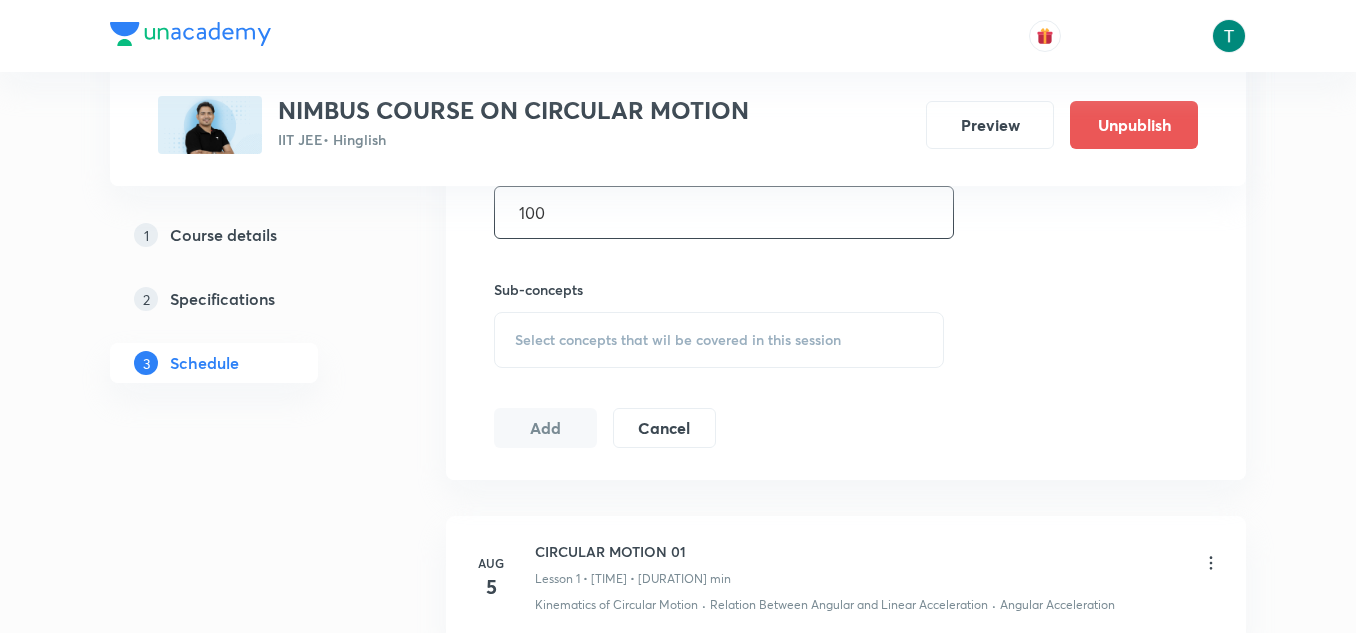 type on "100" 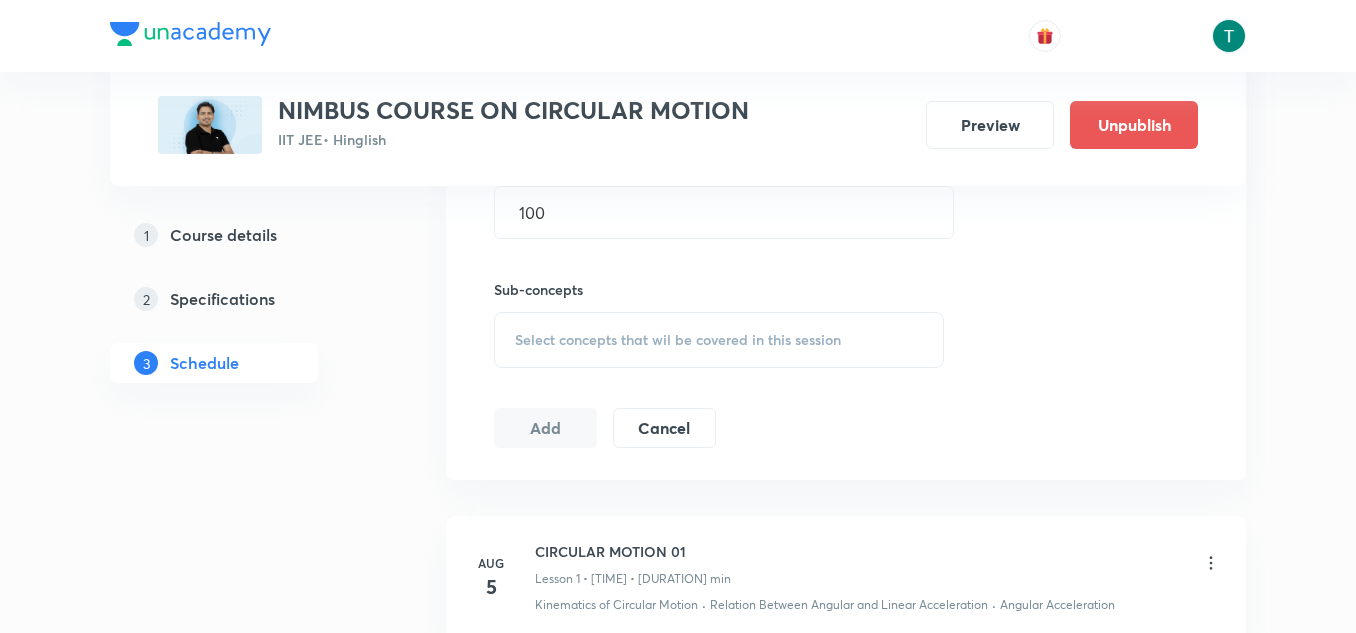 click on "Select concepts that wil be covered in this session" at bounding box center (678, 340) 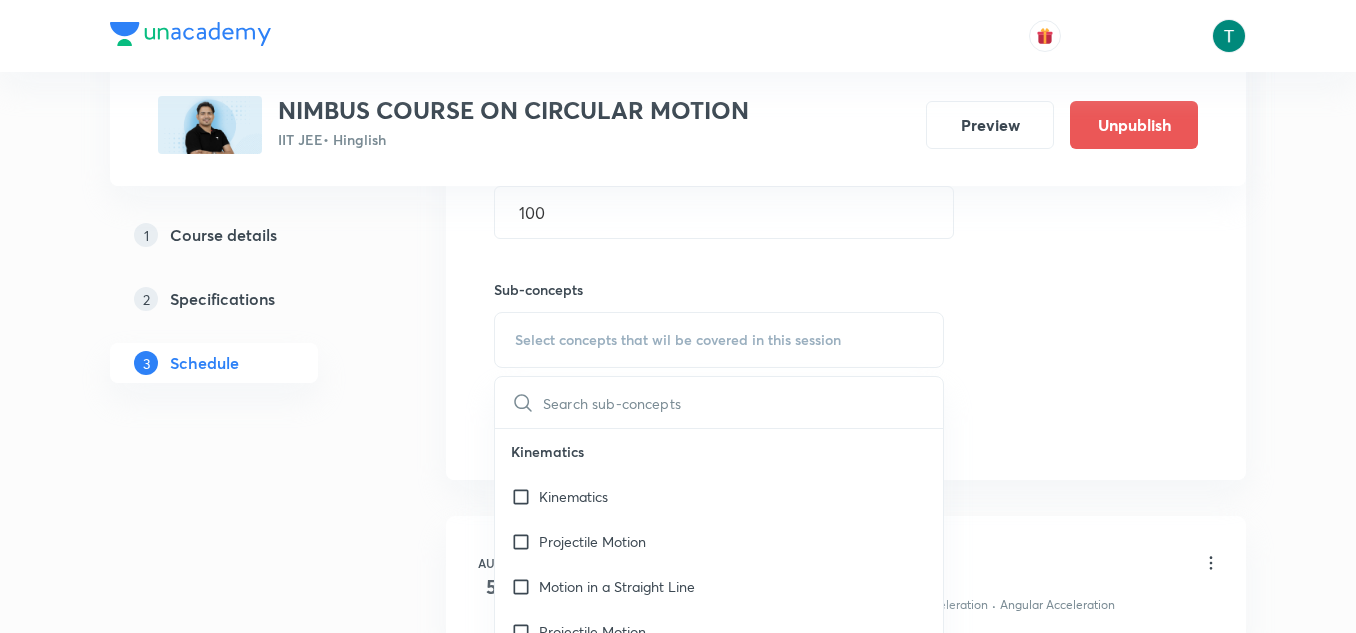 type on "v" 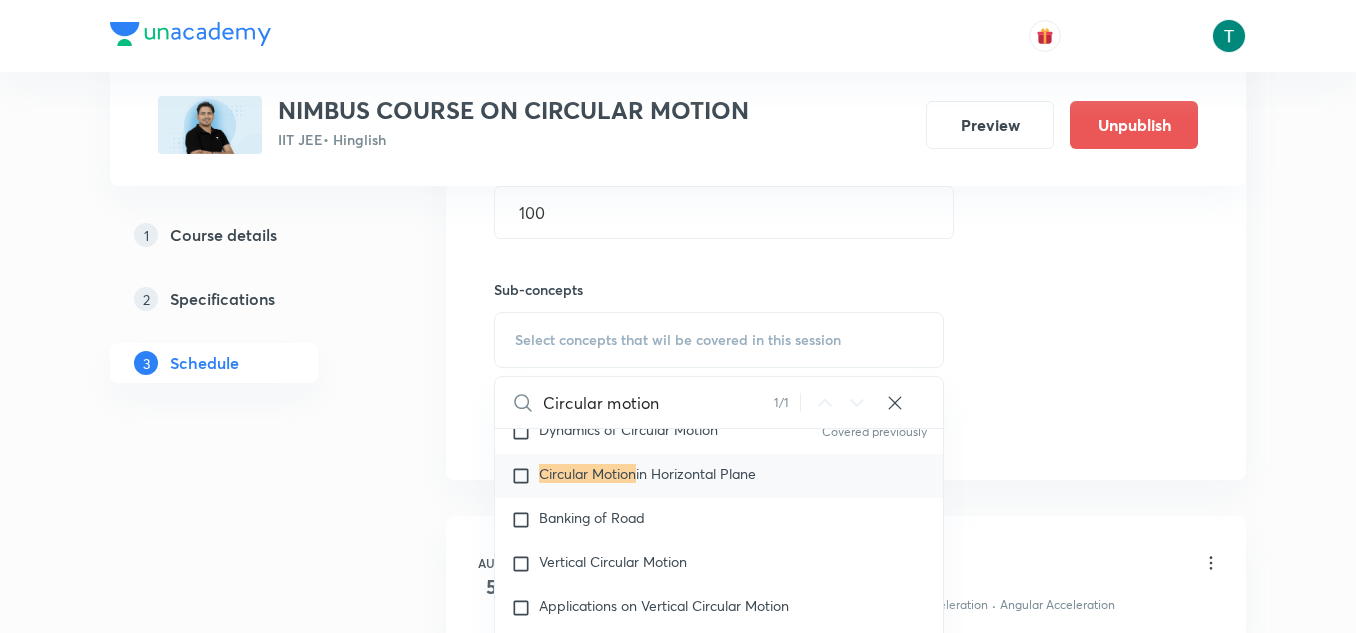 scroll, scrollTop: 2732, scrollLeft: 0, axis: vertical 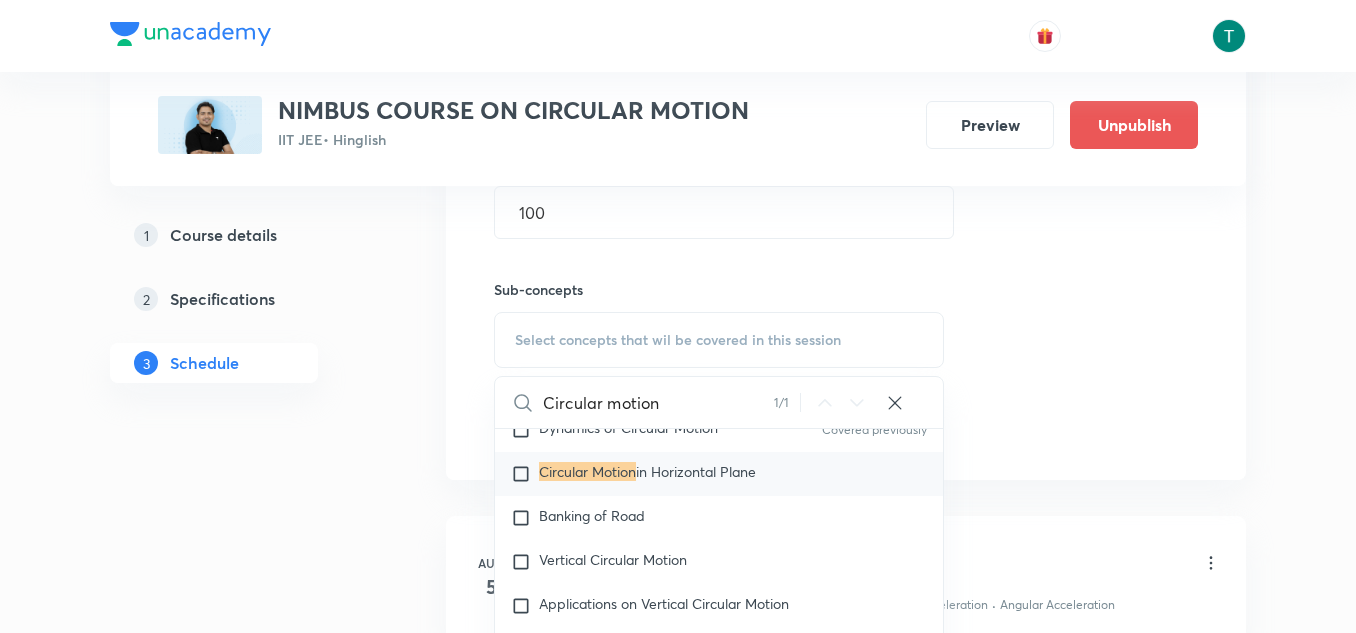 type on "Circular motion" 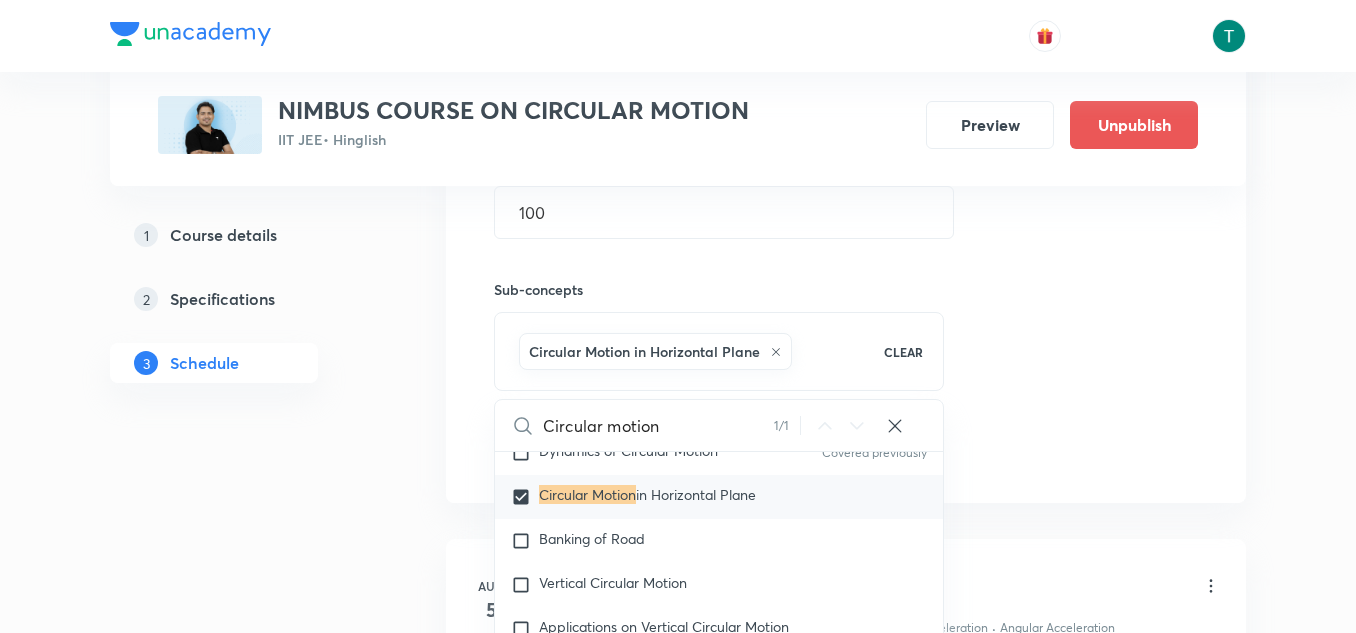 click on "1 Course details 2 Specifications 3 Schedule" at bounding box center (246, 311) 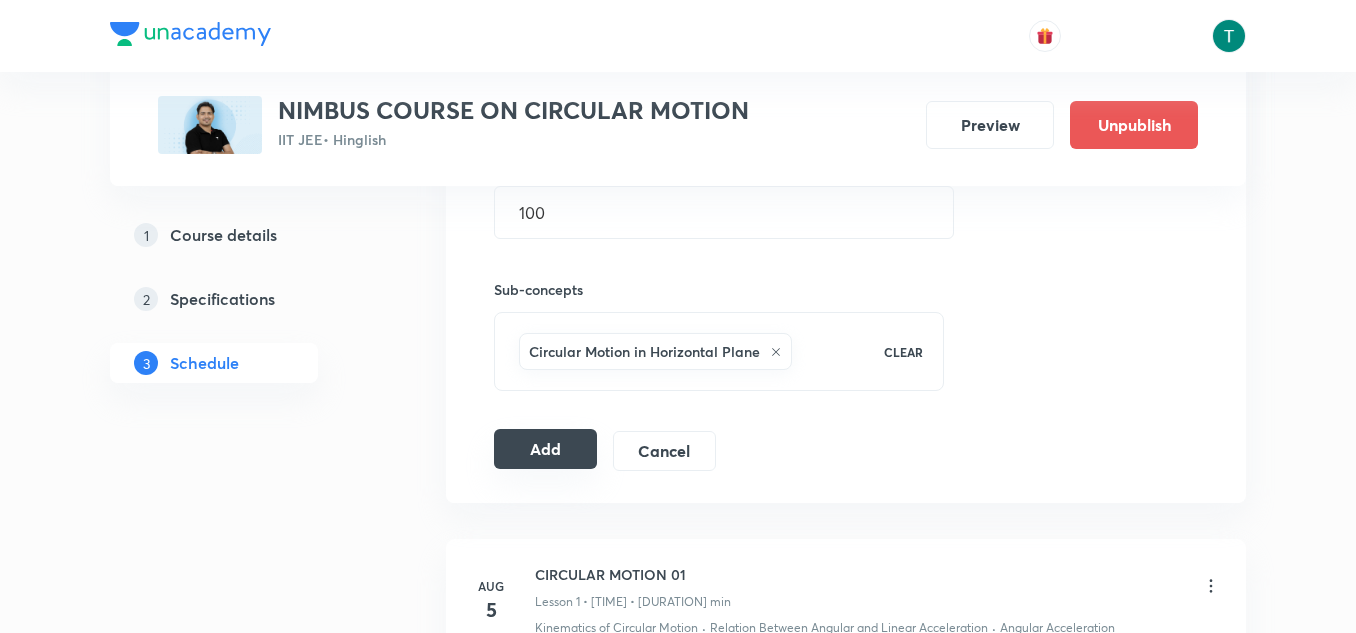 click on "Add" at bounding box center (545, 449) 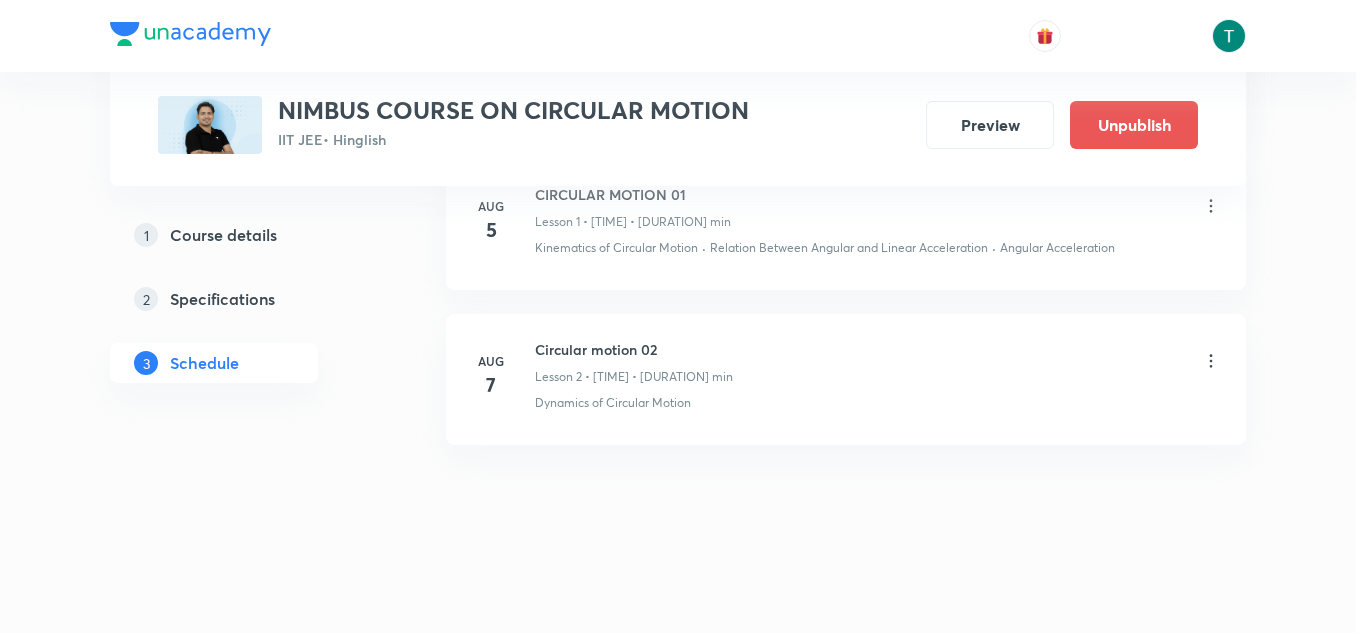 scroll, scrollTop: 521, scrollLeft: 0, axis: vertical 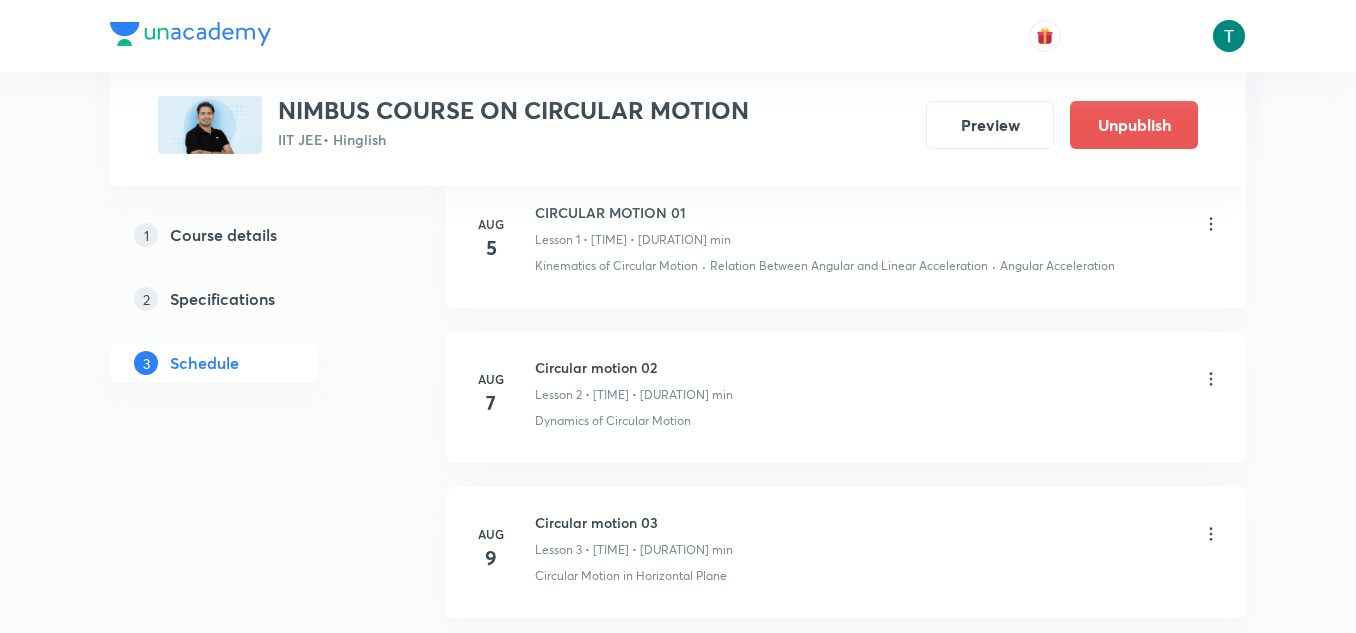 drag, startPoint x: 534, startPoint y: 209, endPoint x: 761, endPoint y: 150, distance: 234.54211 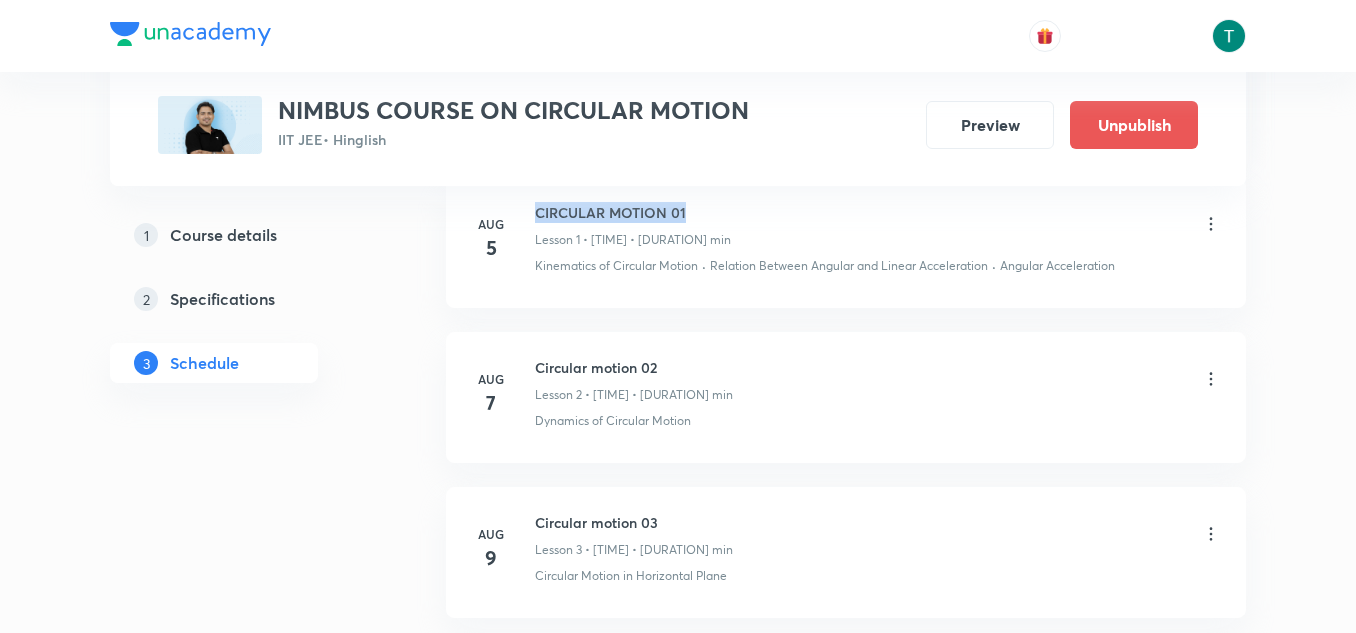 drag, startPoint x: 537, startPoint y: 206, endPoint x: 711, endPoint y: 206, distance: 174 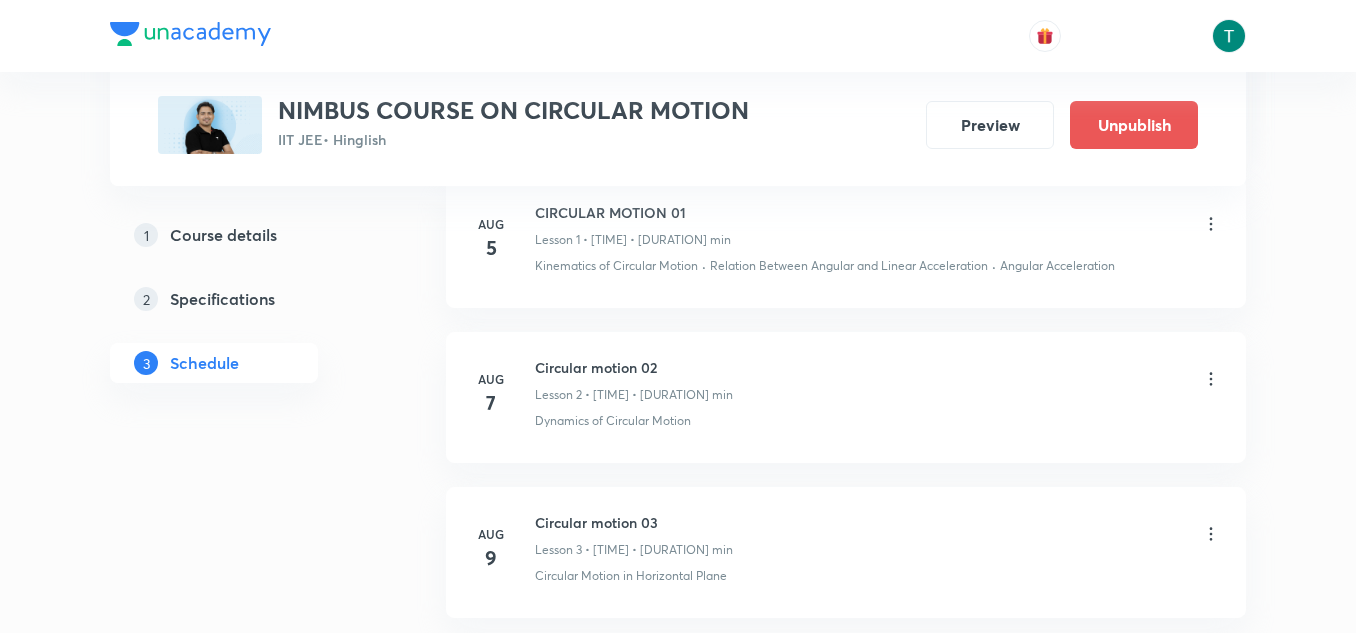 click 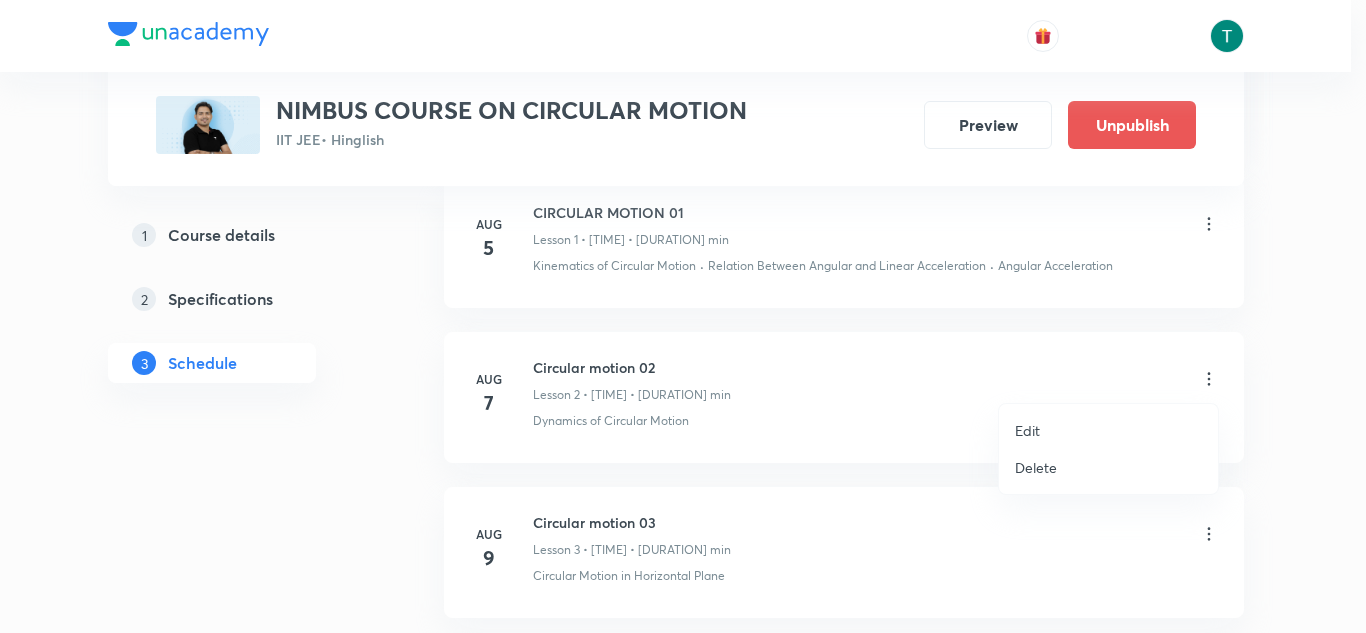 click on "Edit" at bounding box center (1027, 430) 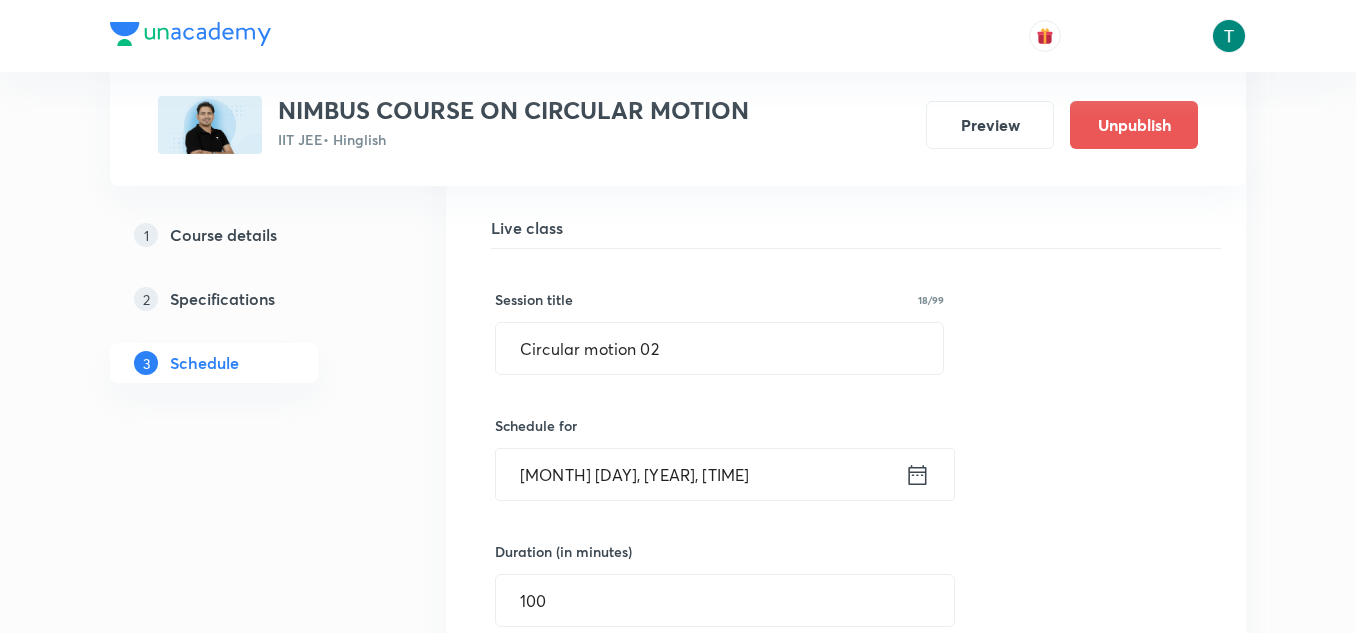 scroll, scrollTop: 499, scrollLeft: 0, axis: vertical 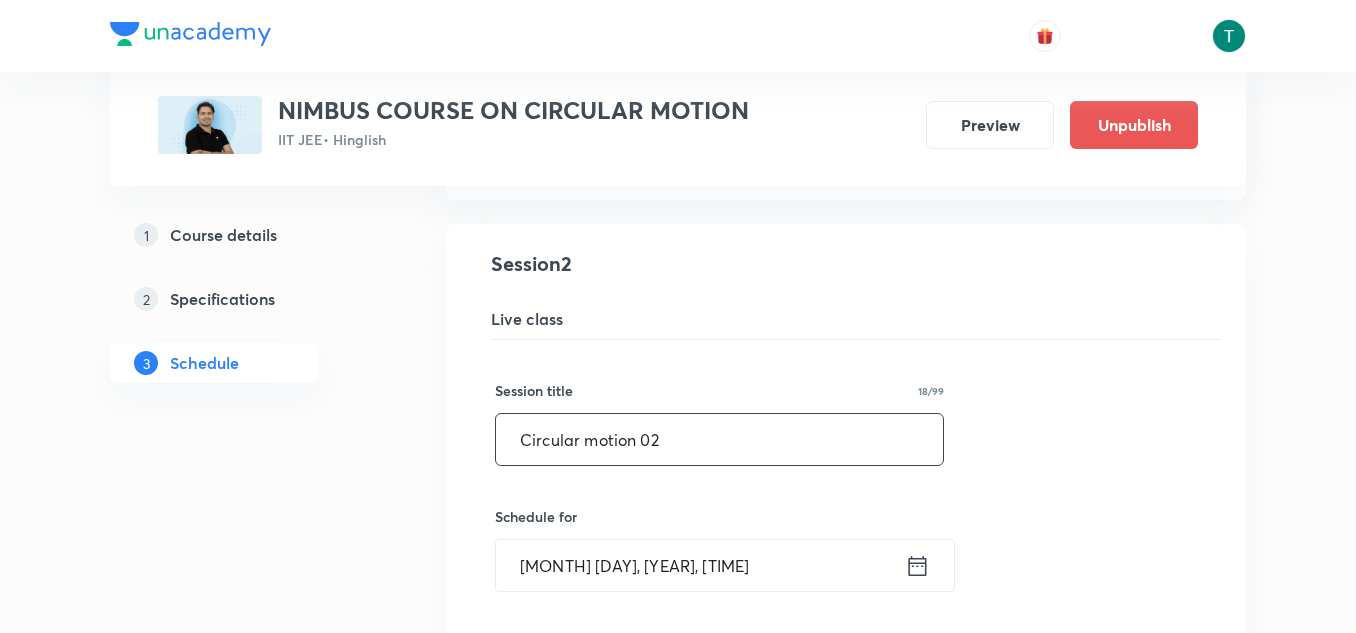 drag, startPoint x: 684, startPoint y: 429, endPoint x: 374, endPoint y: 444, distance: 310.3627 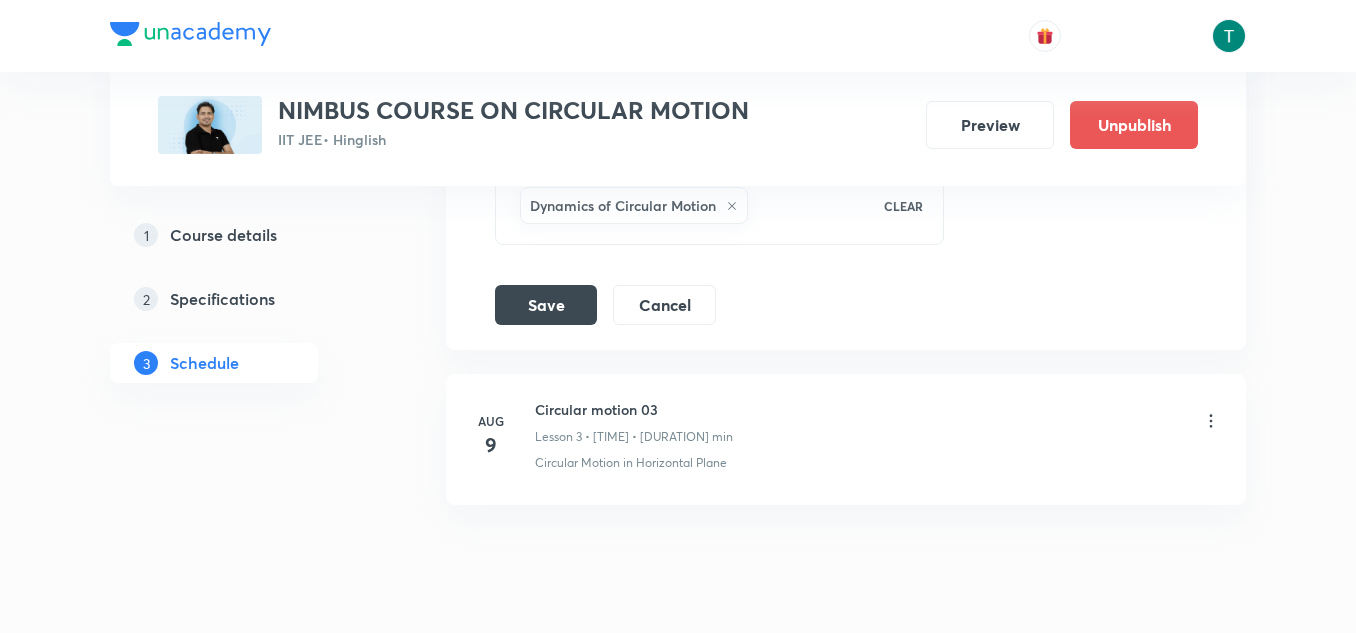 scroll, scrollTop: 1184, scrollLeft: 0, axis: vertical 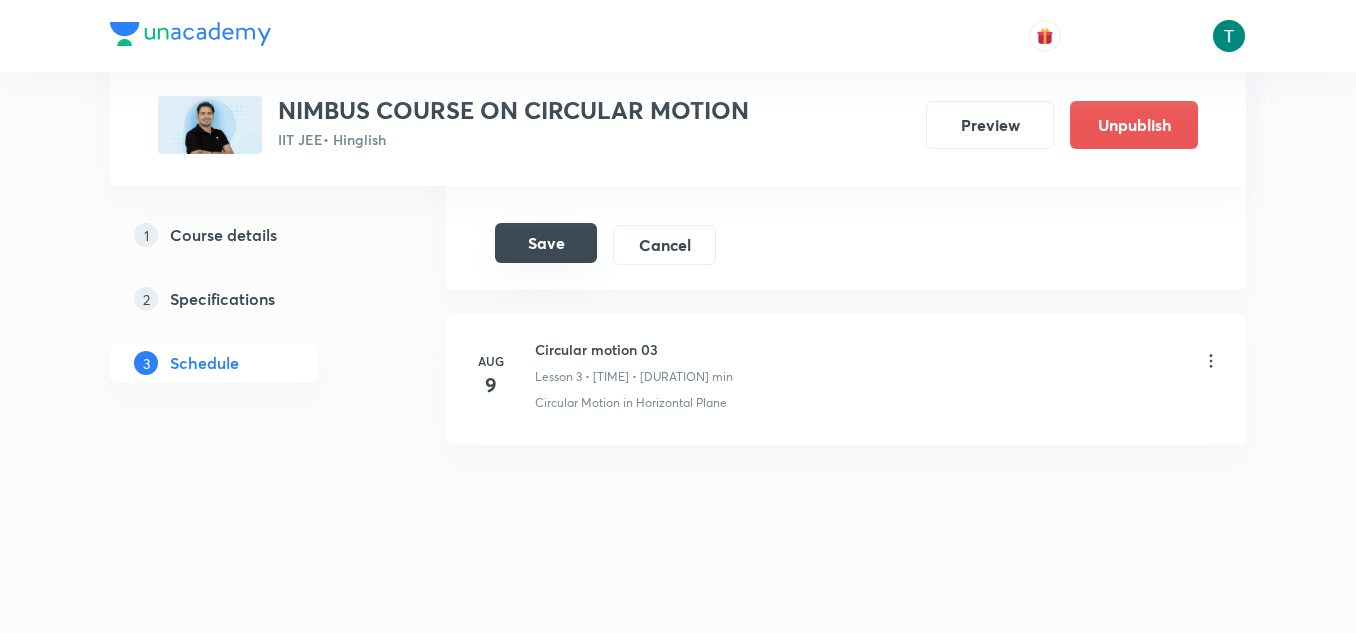 type on "CIRCULAR MOTION 02" 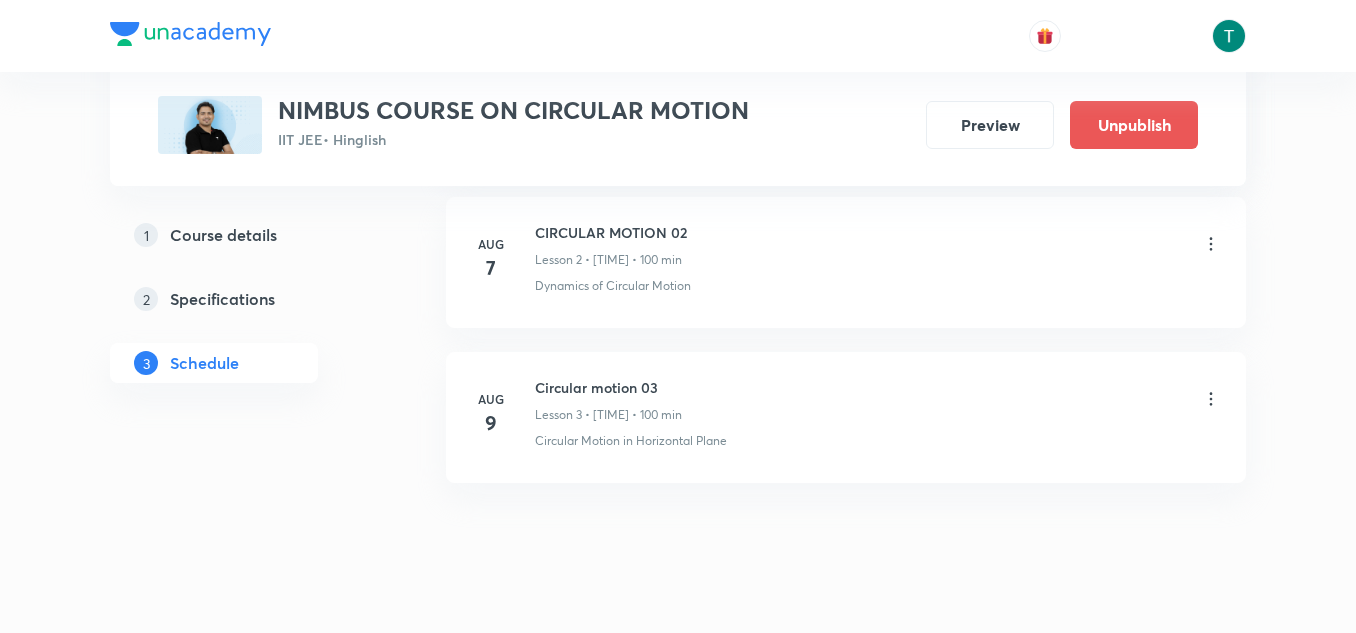 scroll, scrollTop: 0, scrollLeft: 0, axis: both 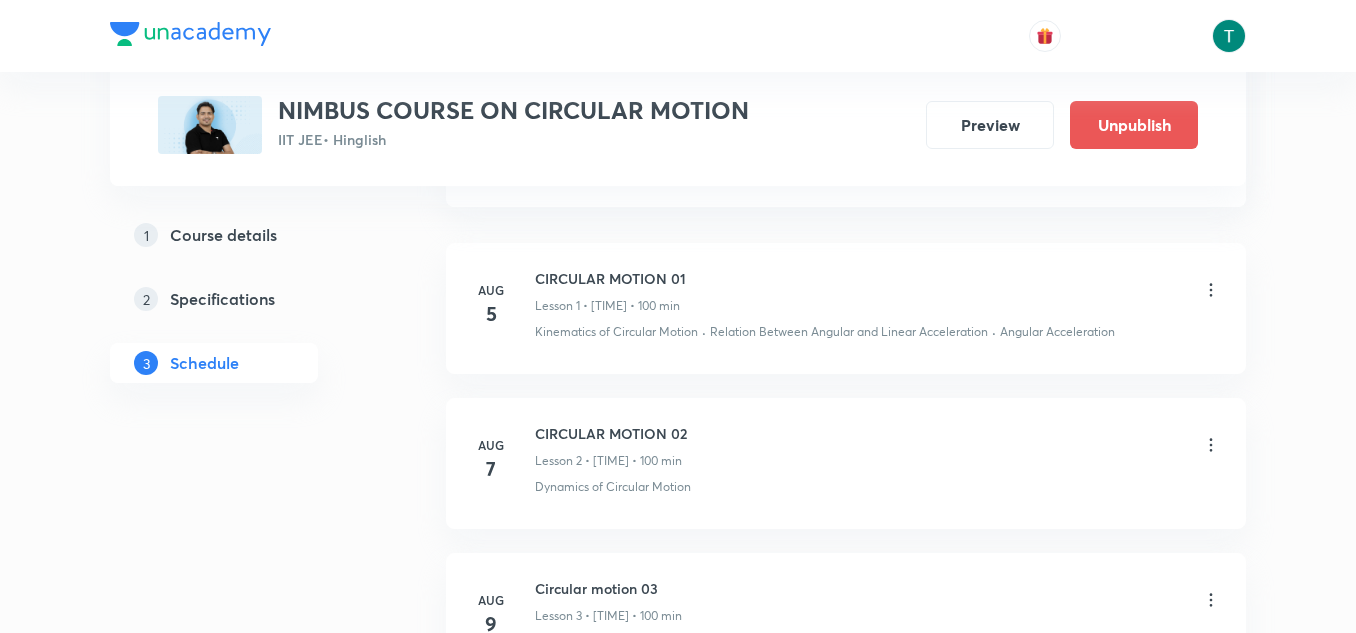 click 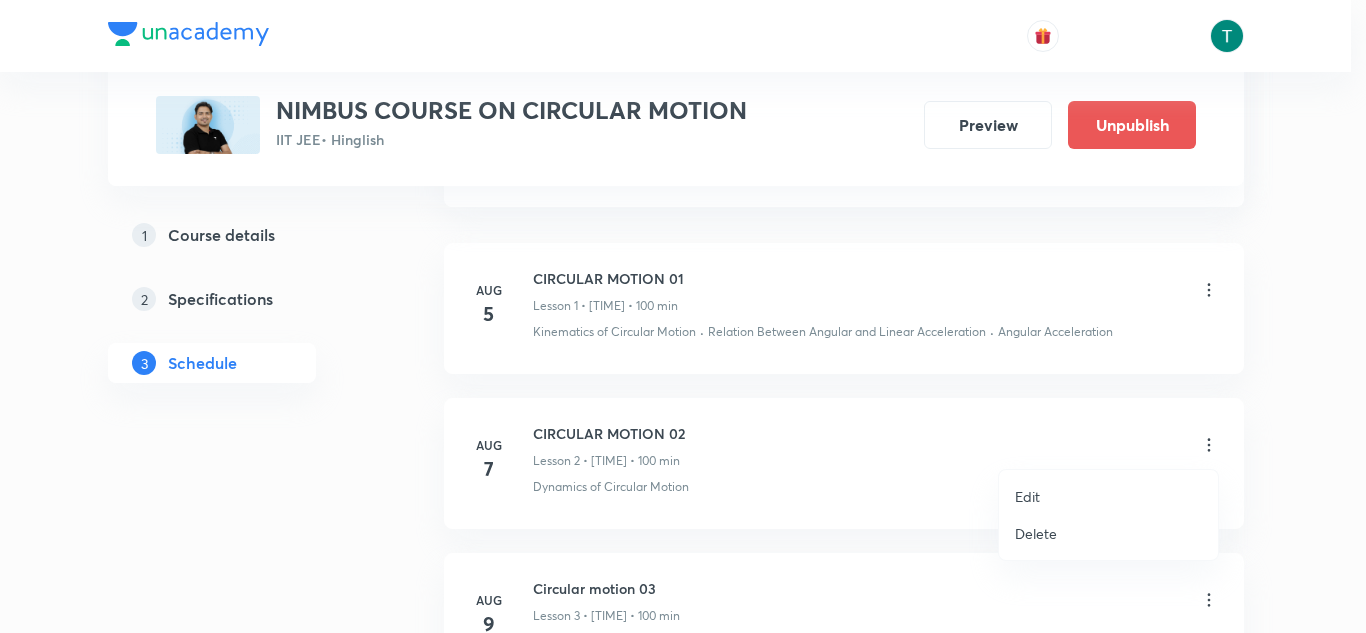click at bounding box center [683, 316] 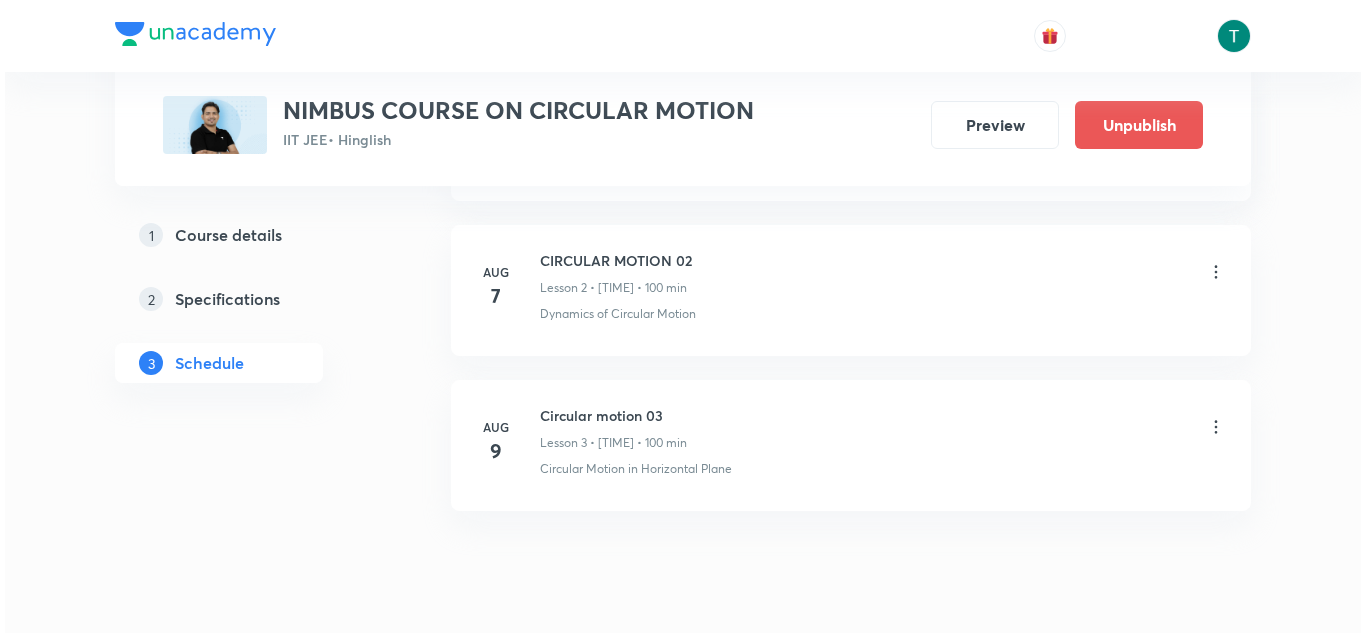 scroll, scrollTop: 1273, scrollLeft: 0, axis: vertical 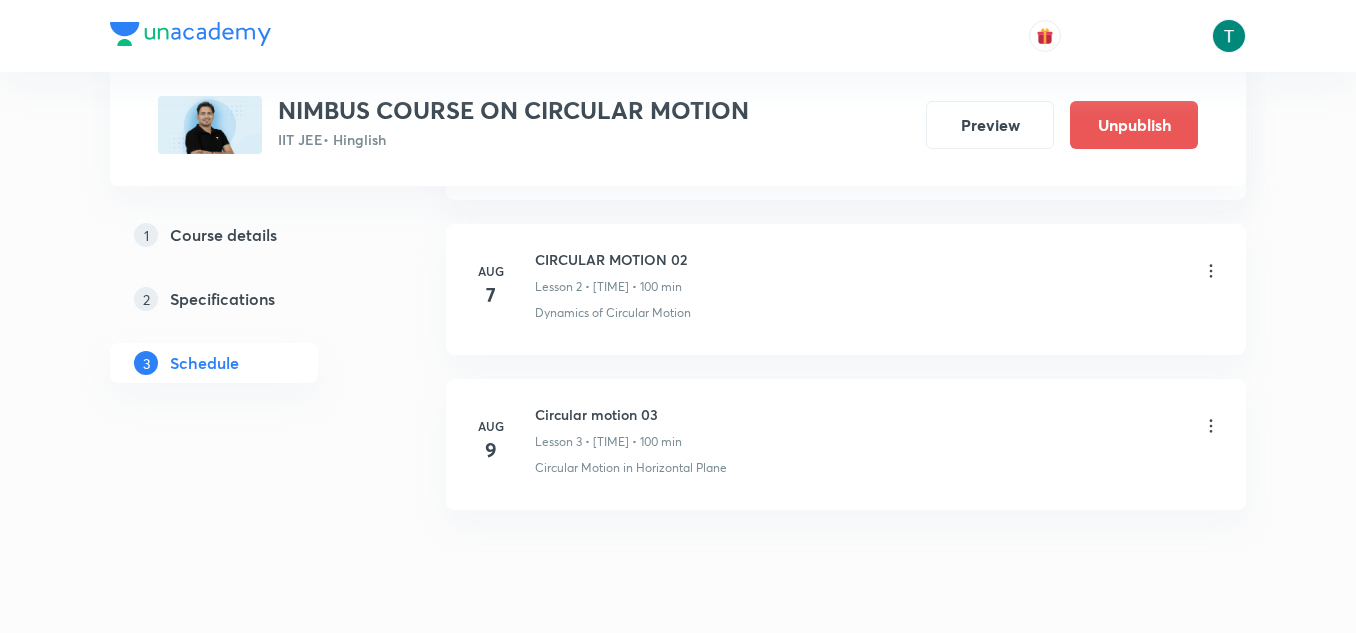 click 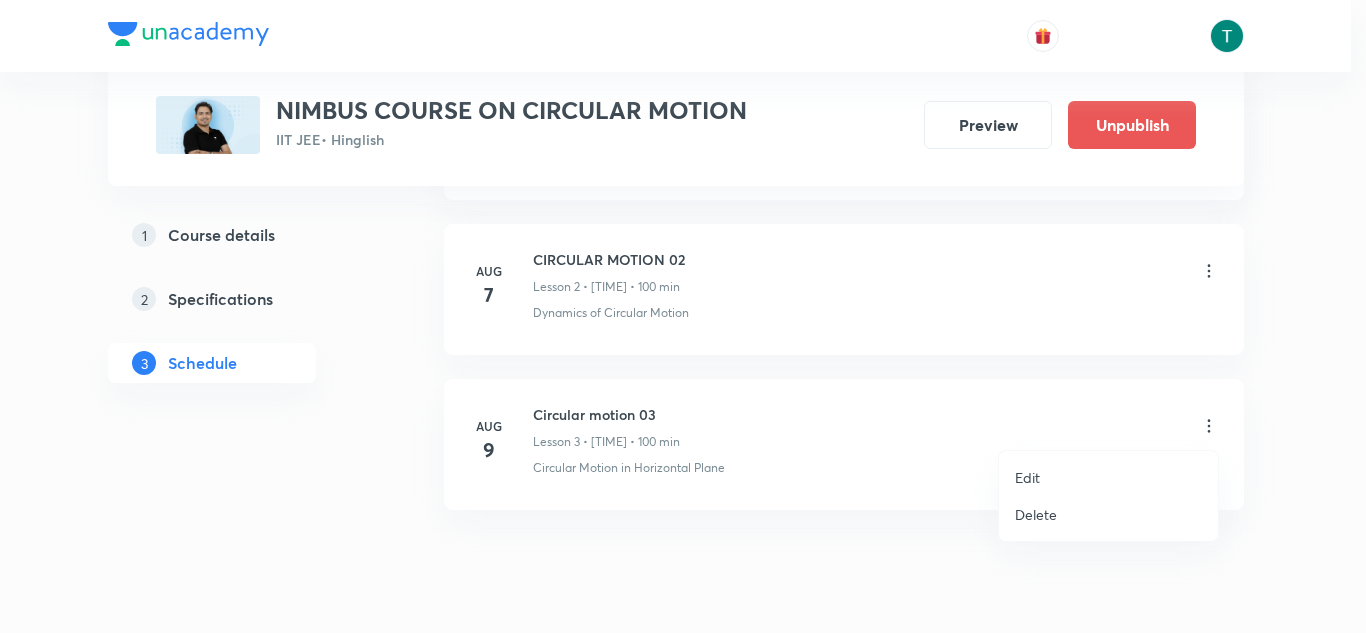 click on "Edit" at bounding box center (1108, 477) 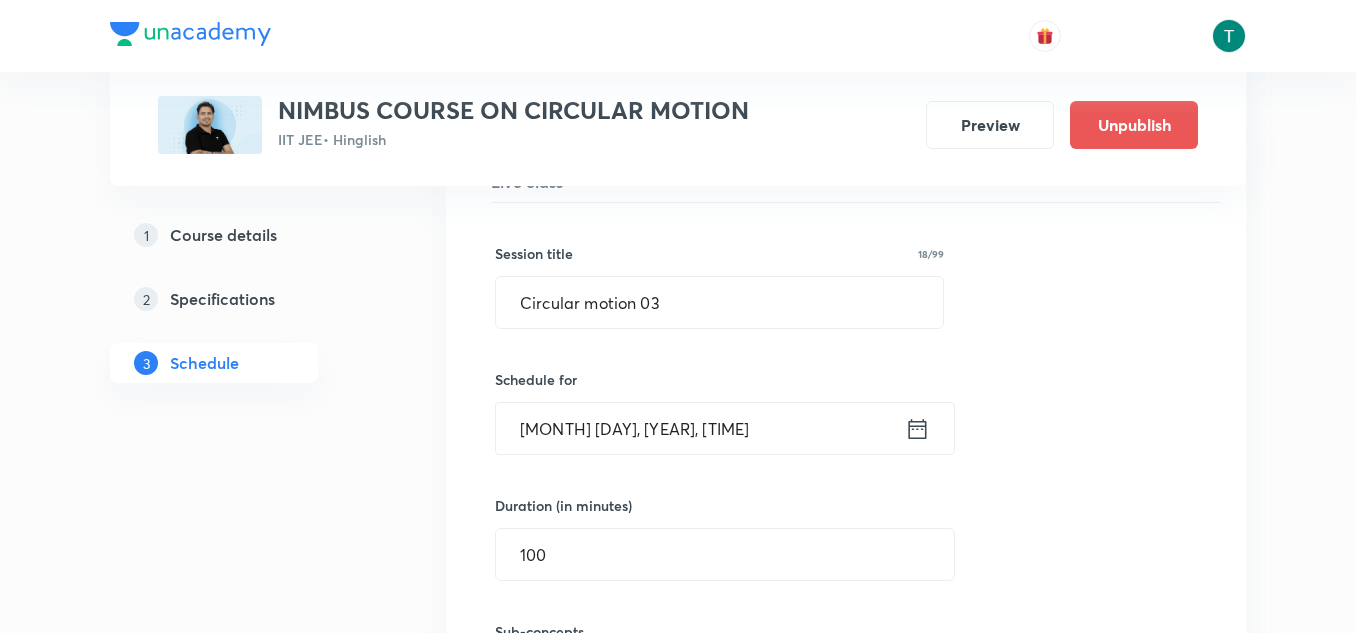 scroll, scrollTop: 772, scrollLeft: 0, axis: vertical 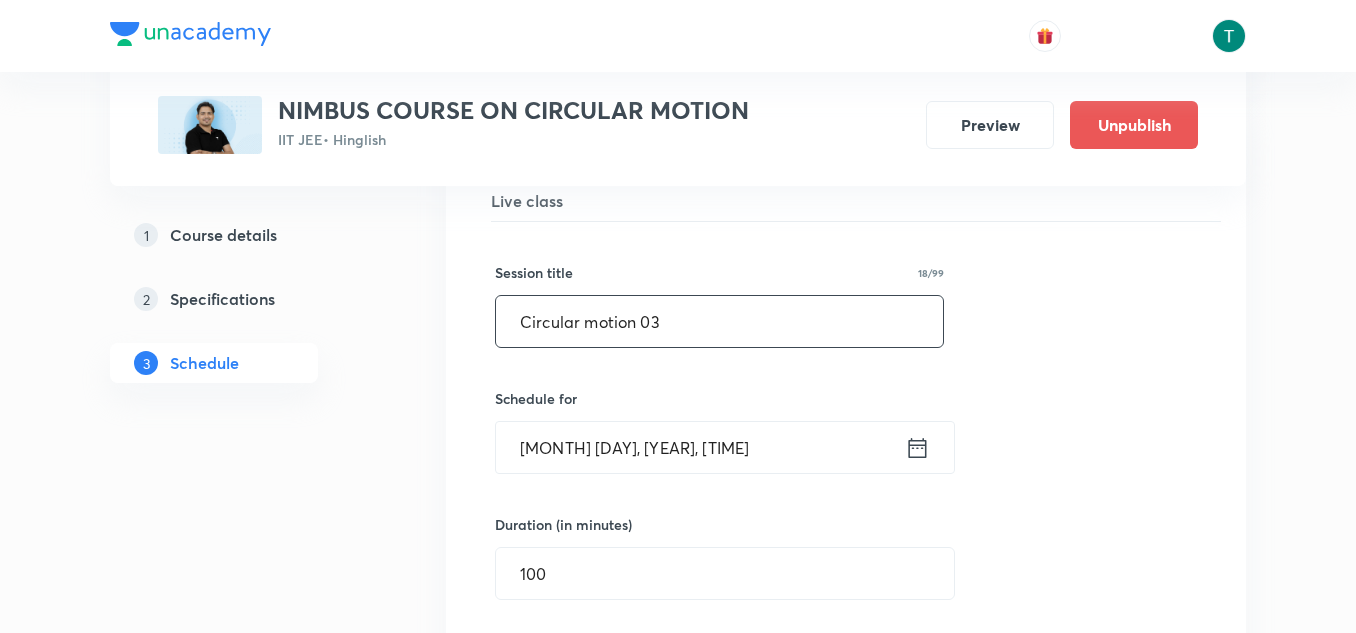 drag, startPoint x: 678, startPoint y: 306, endPoint x: 245, endPoint y: 324, distance: 433.37396 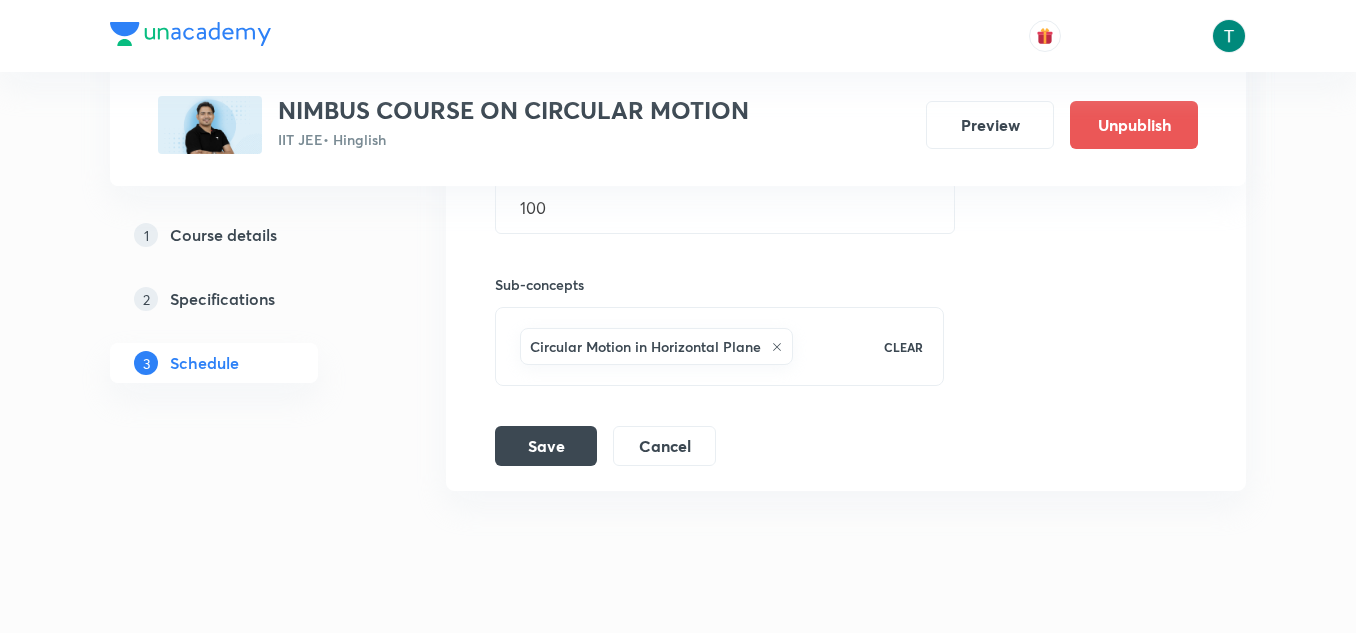 scroll, scrollTop: 1184, scrollLeft: 0, axis: vertical 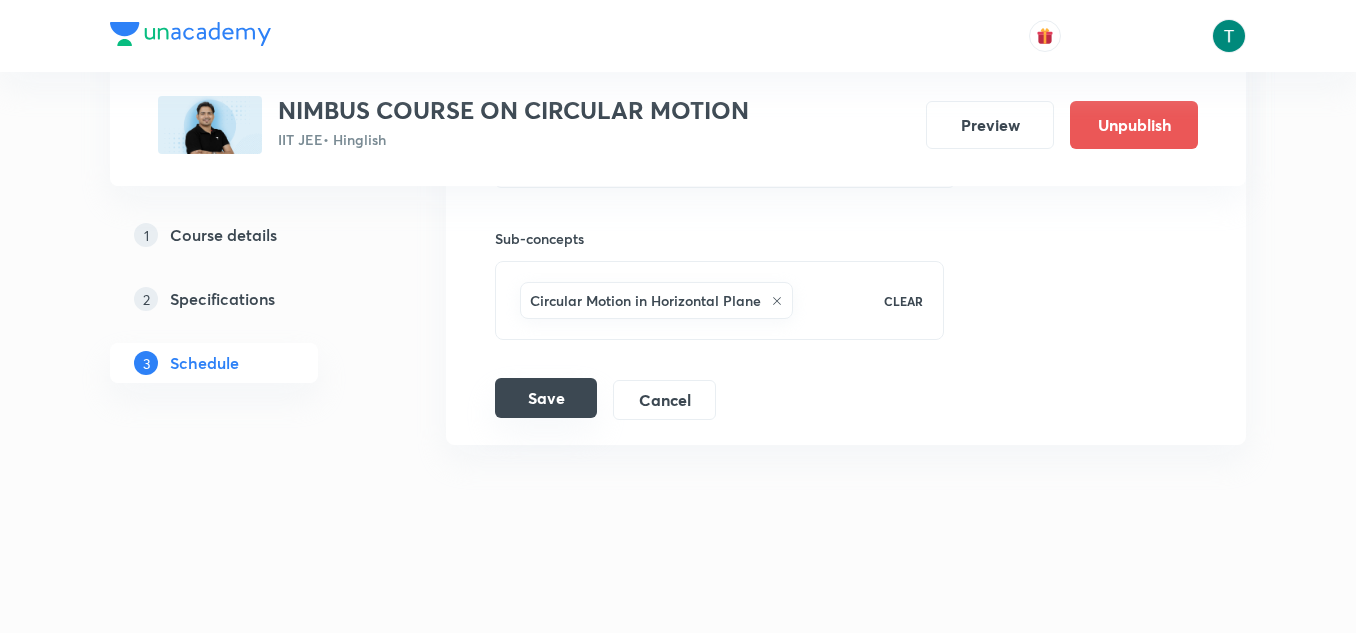 type on "CIRCULAR MOTION 03" 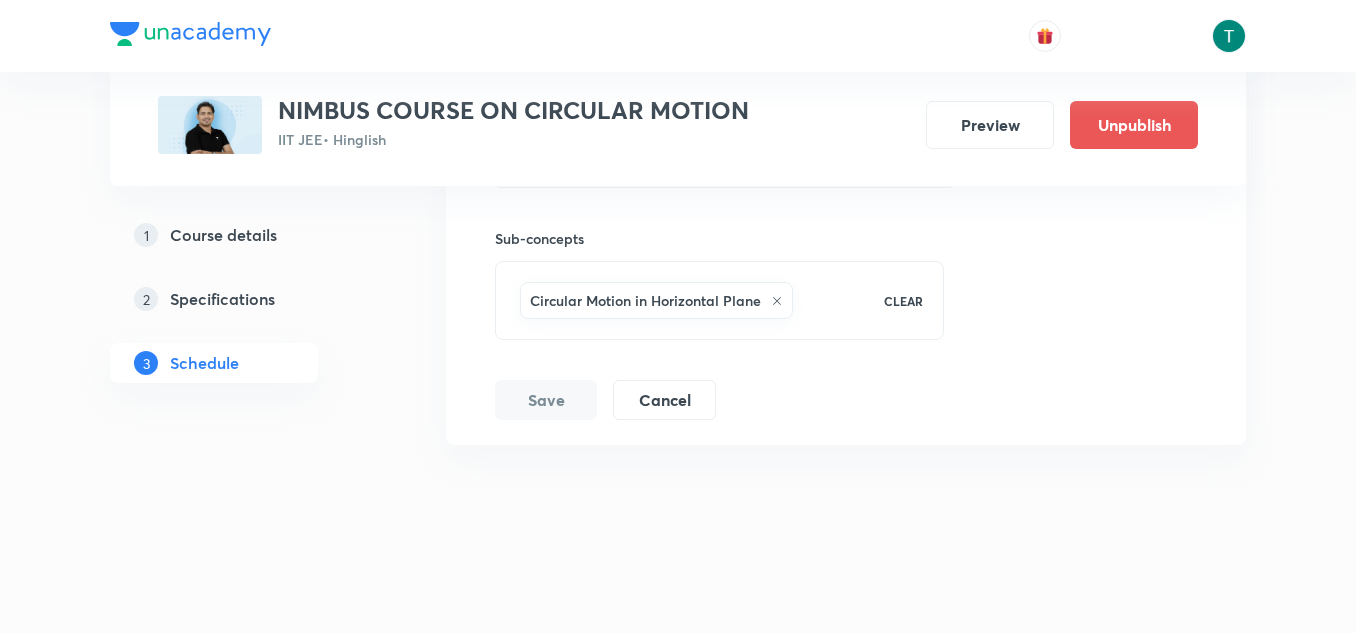 scroll, scrollTop: 676, scrollLeft: 0, axis: vertical 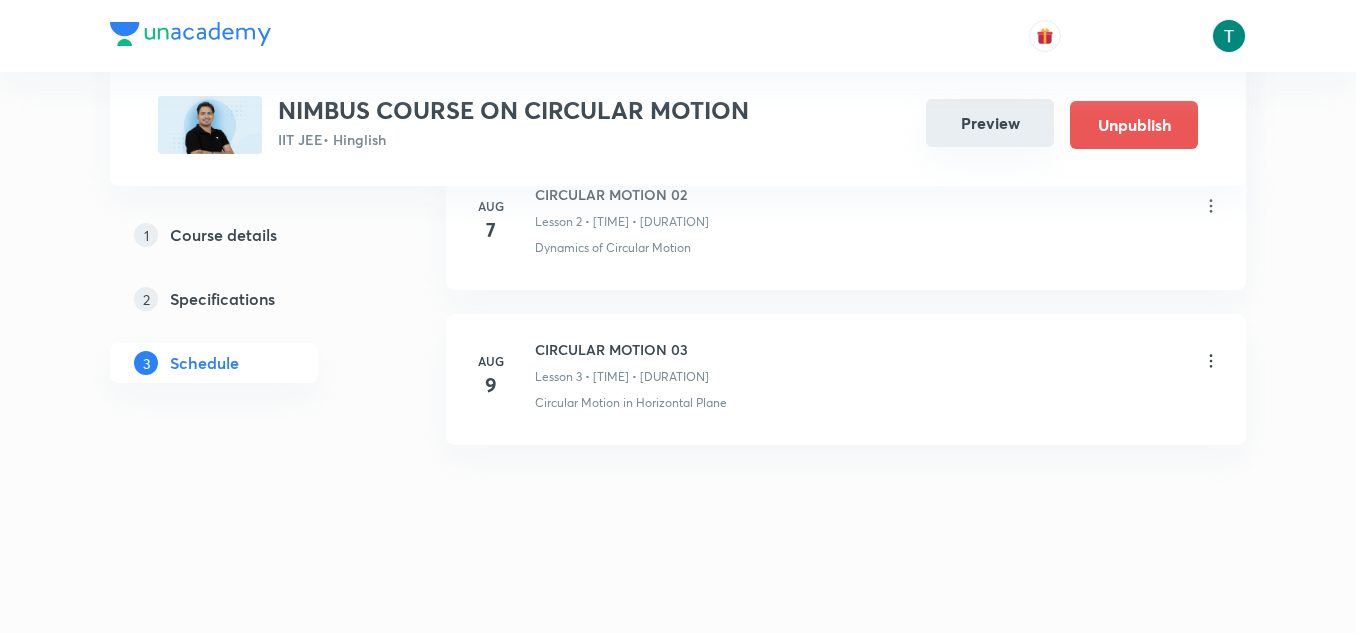 click on "Preview" at bounding box center (990, 123) 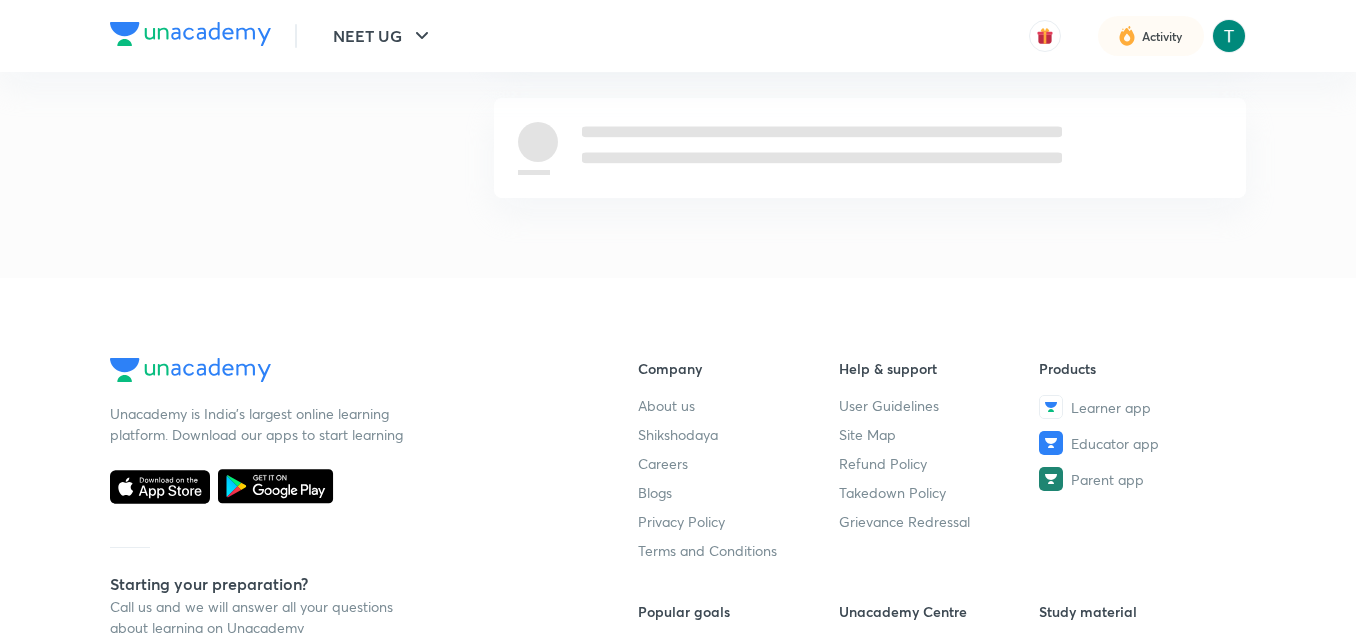 scroll, scrollTop: 0, scrollLeft: 0, axis: both 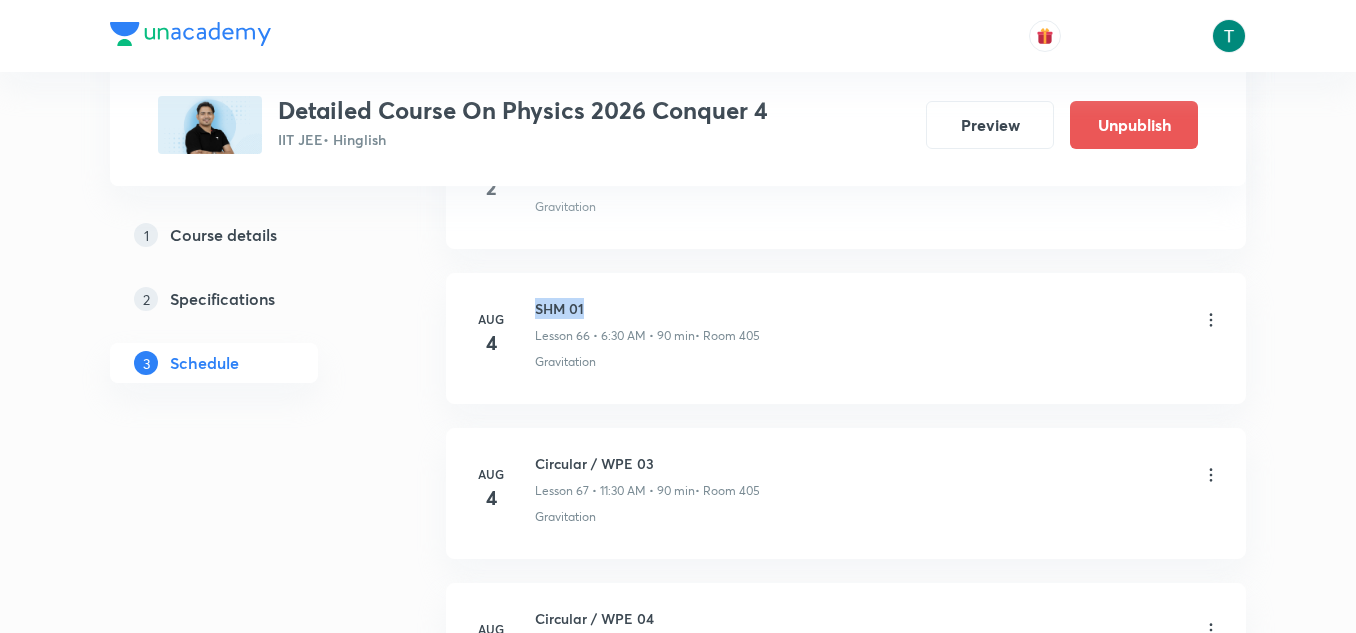 drag, startPoint x: 527, startPoint y: 291, endPoint x: 660, endPoint y: 288, distance: 133.03383 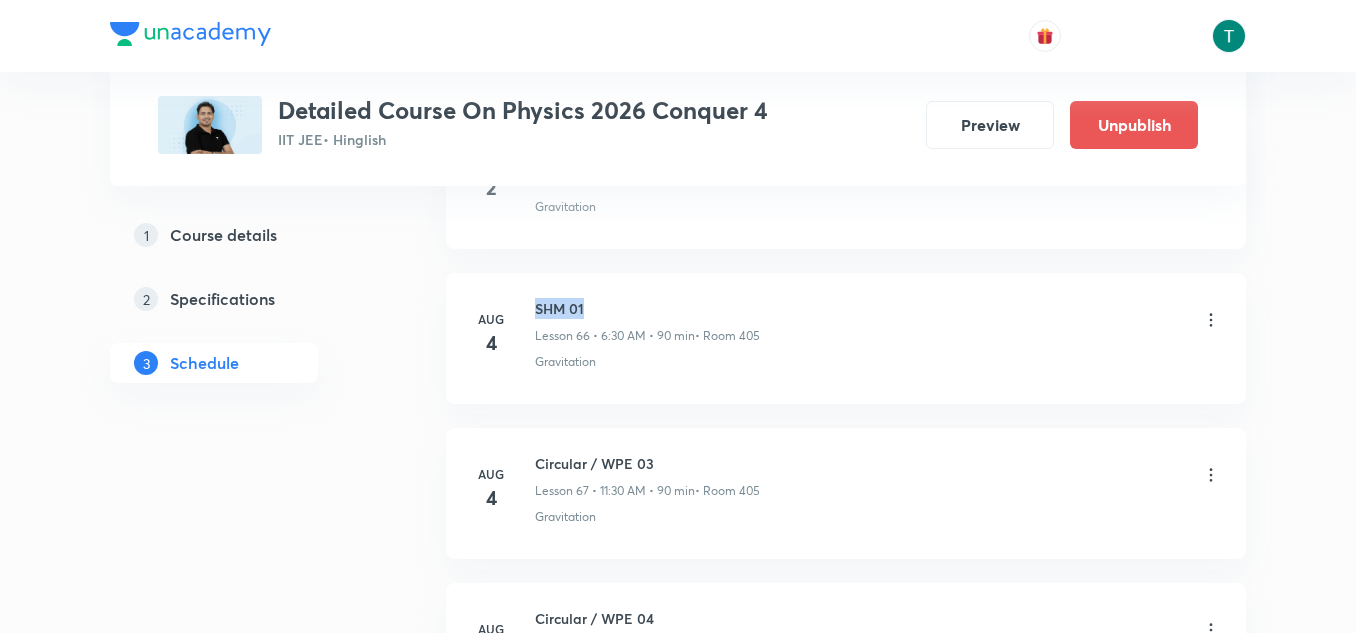 copy on "SHM 01" 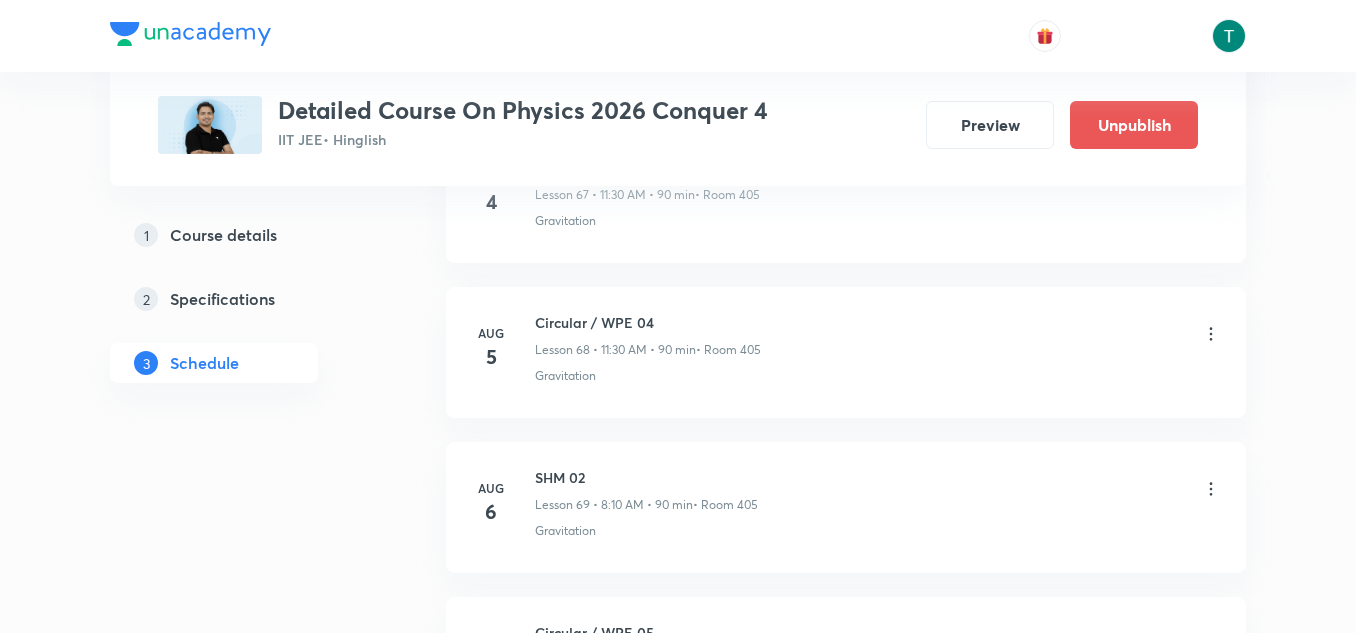 scroll, scrollTop: 11668, scrollLeft: 0, axis: vertical 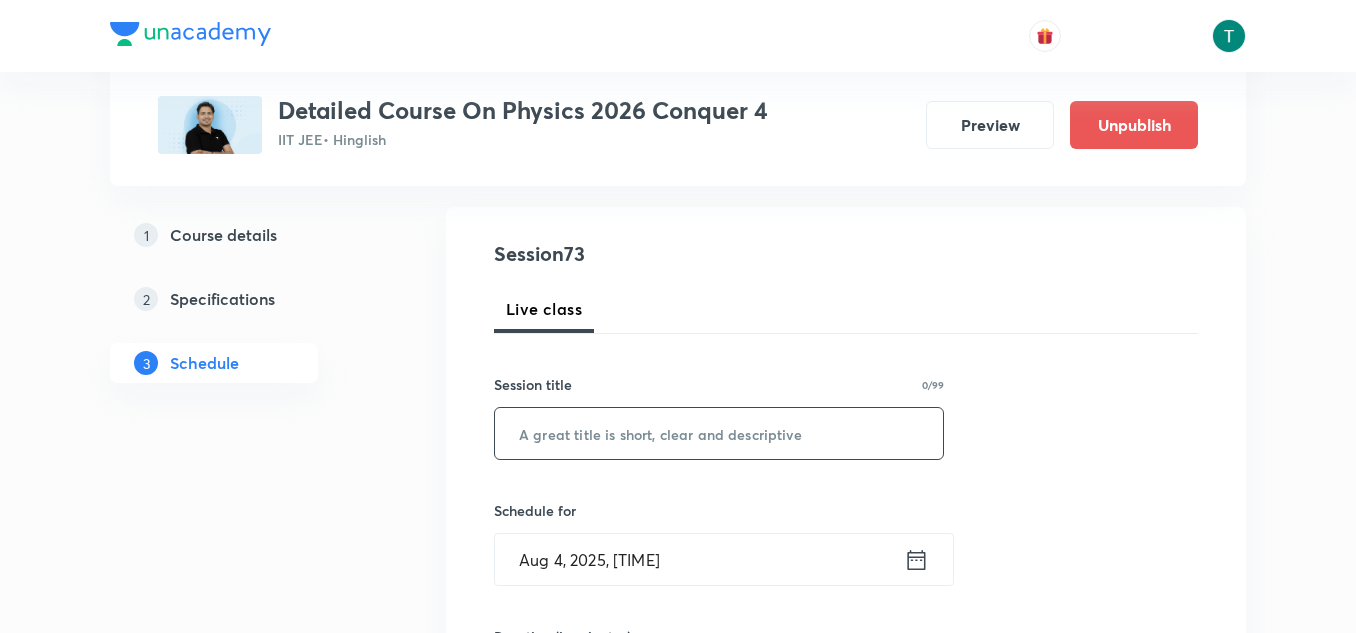 click at bounding box center (719, 433) 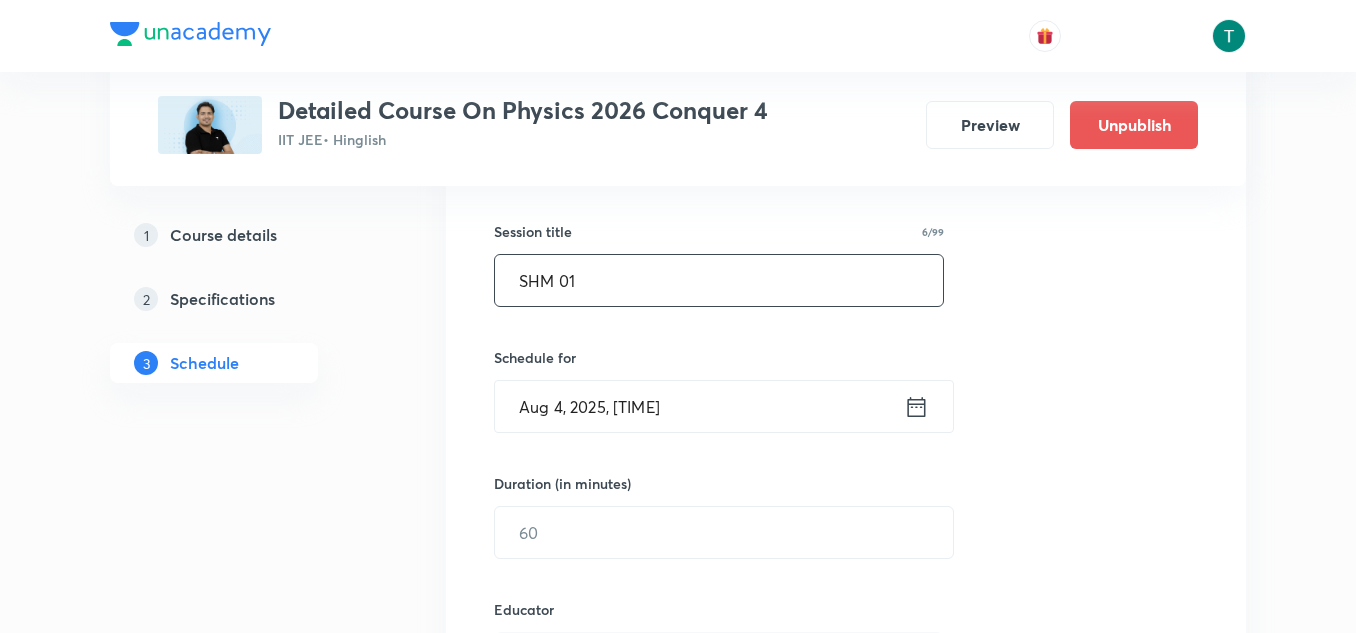 scroll, scrollTop: 349, scrollLeft: 0, axis: vertical 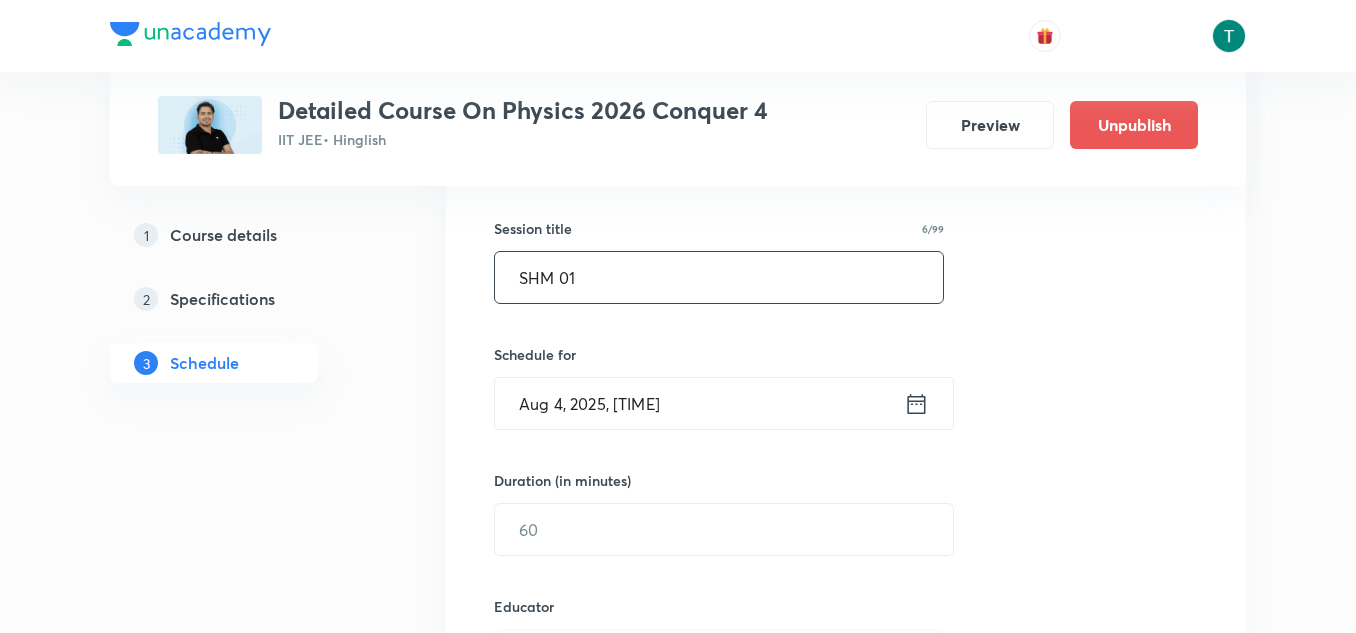 type on "SHM 01" 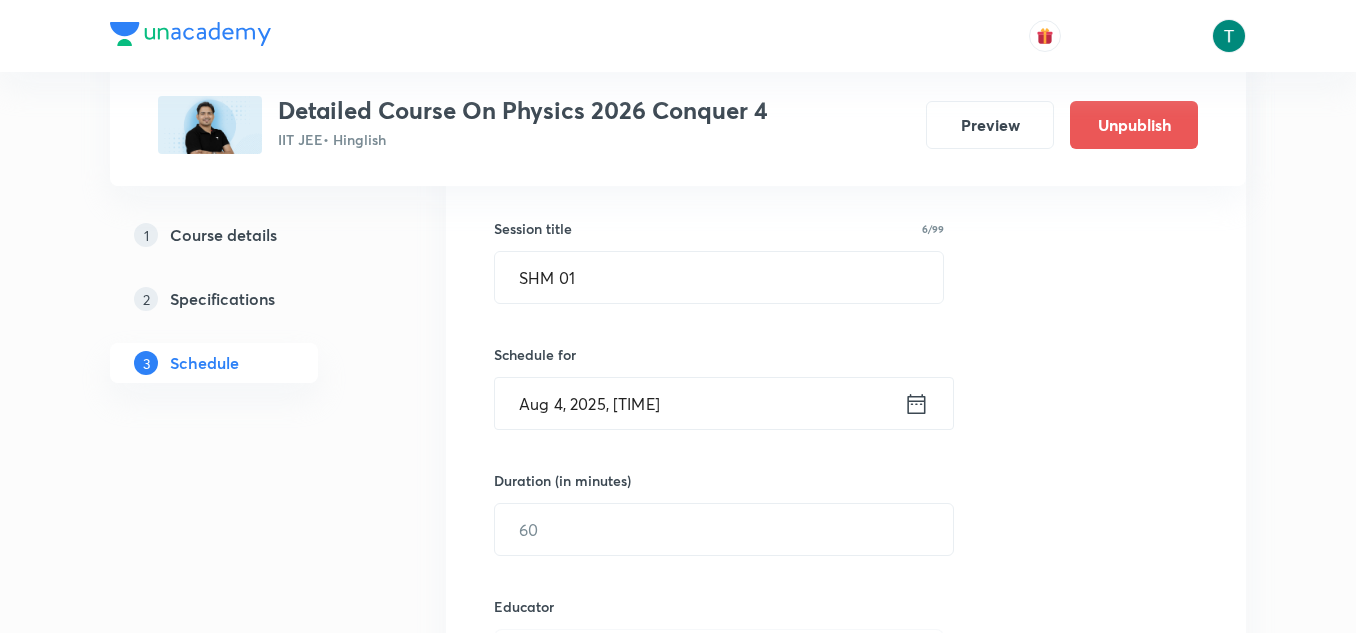 click on "Aug 4, 2025, 11:07 AM" at bounding box center [699, 403] 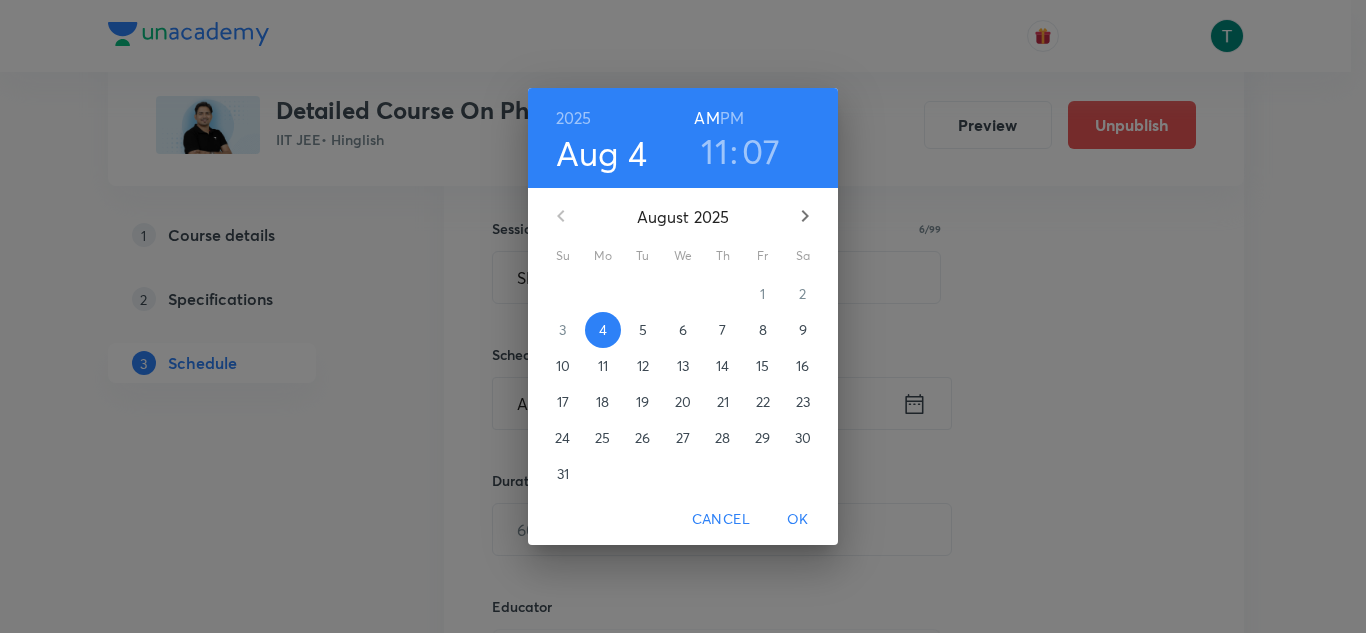 click on "PM" at bounding box center [732, 118] 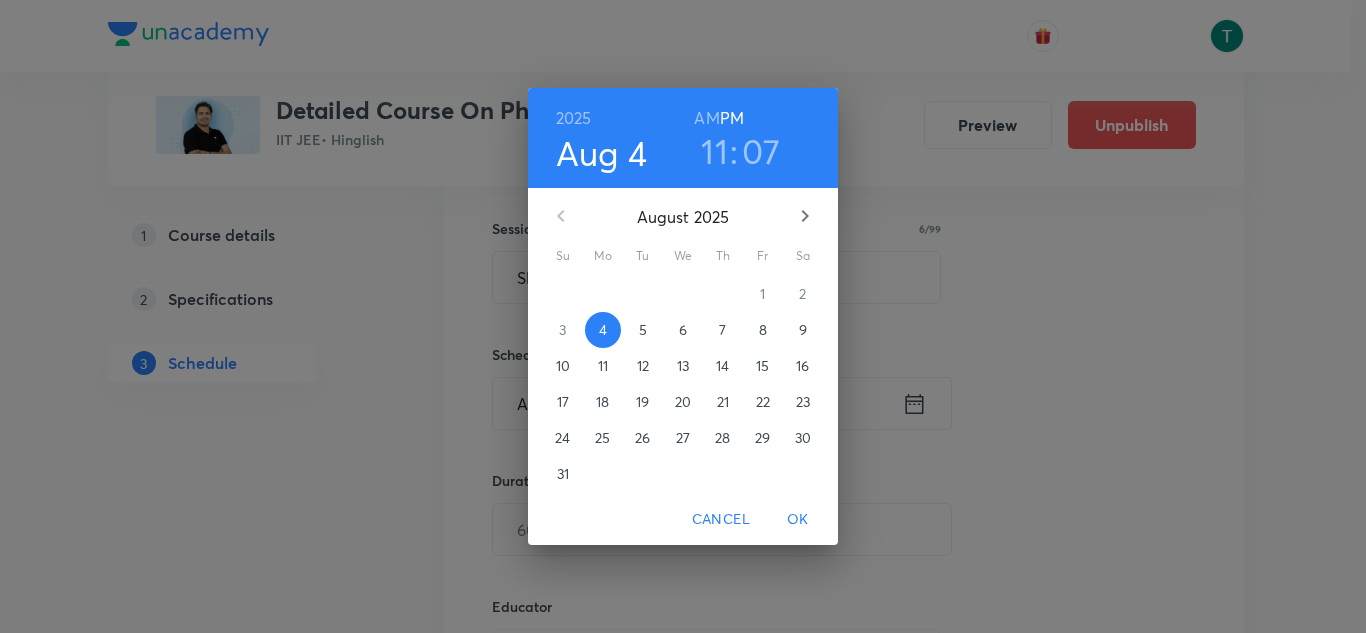 click on "2025 Aug 4 11 : 07 AM PM" at bounding box center (683, 138) 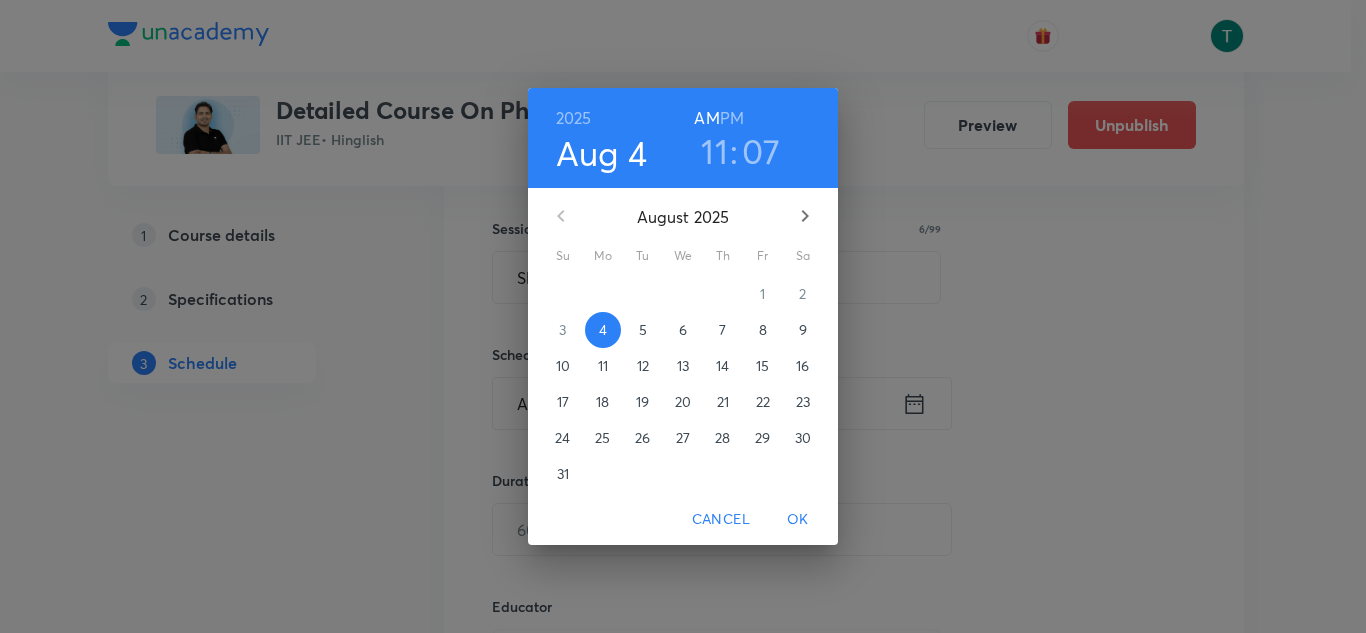 click on "5" at bounding box center [643, 330] 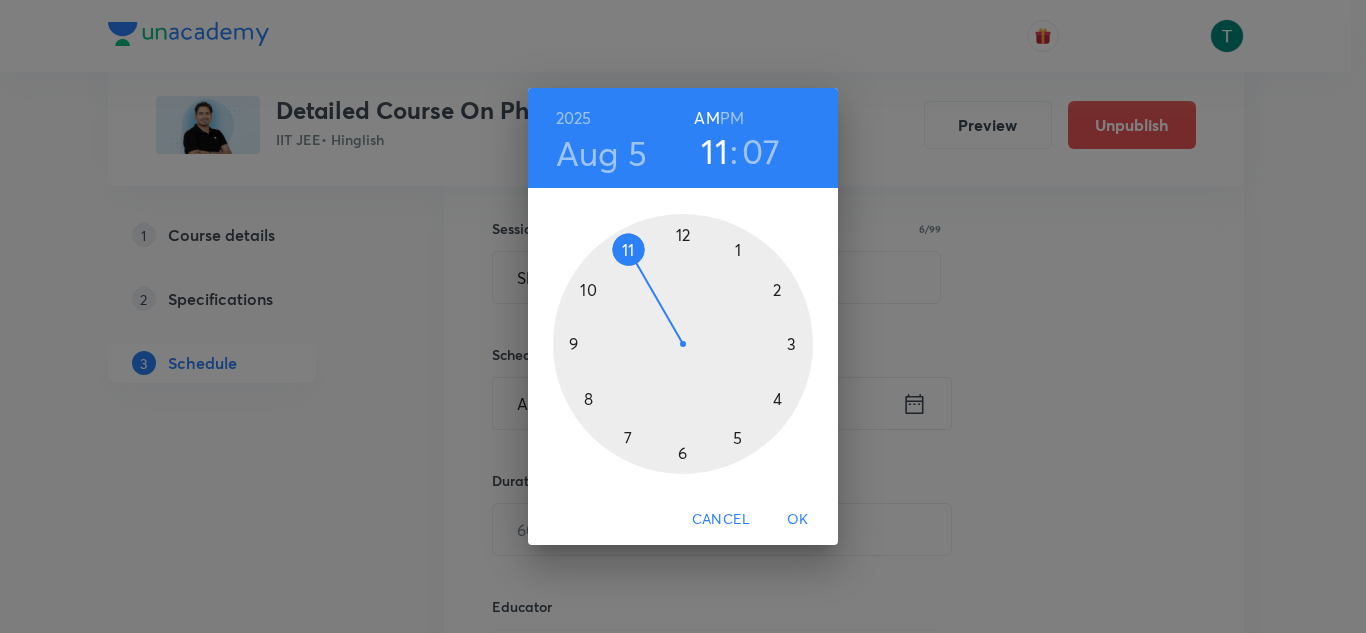 click at bounding box center (683, 344) 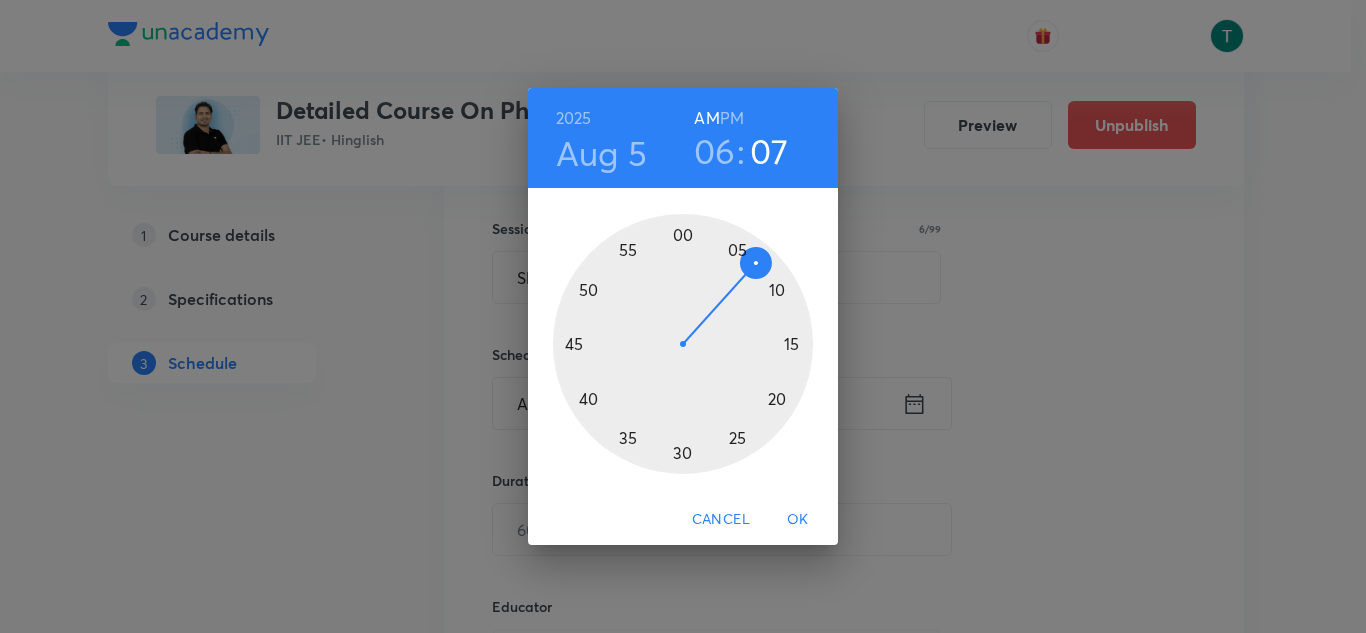 click at bounding box center (683, 344) 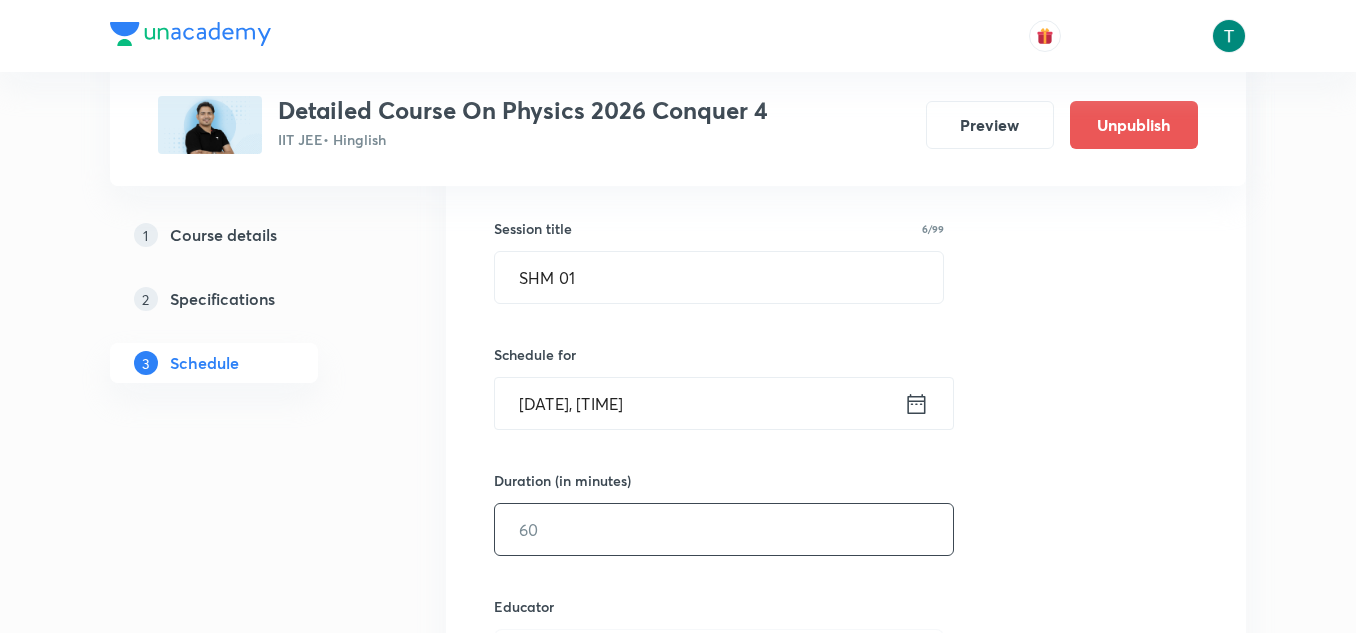 click at bounding box center (724, 529) 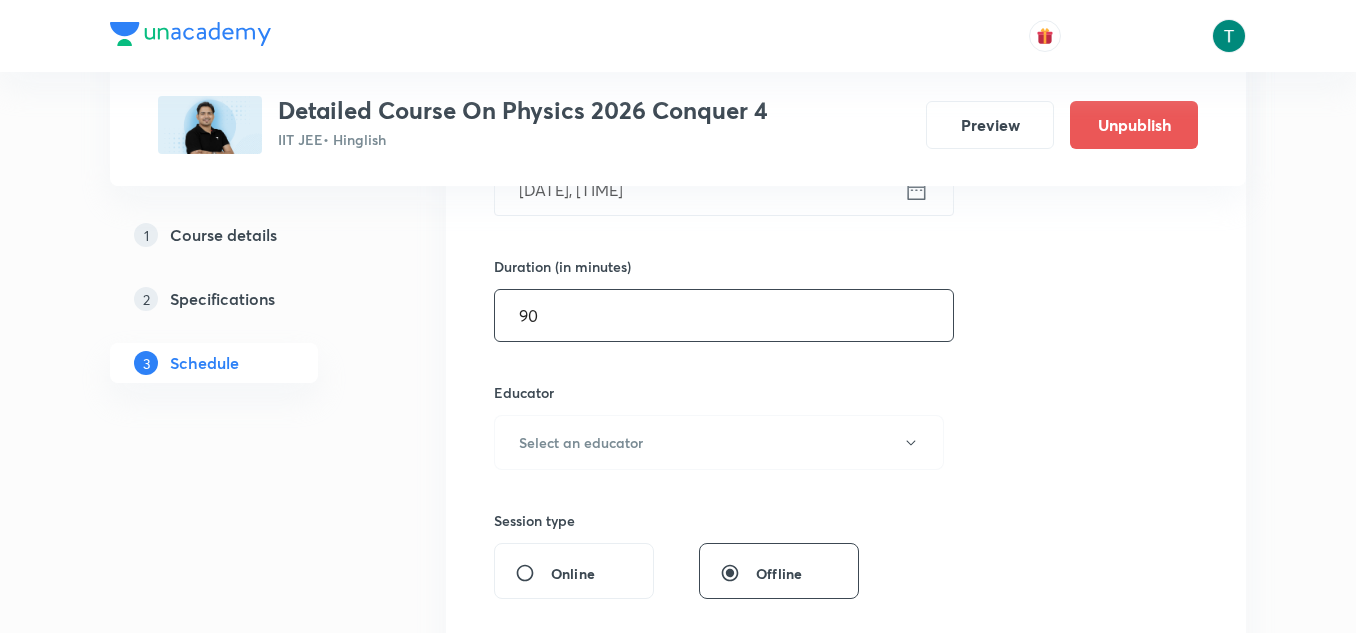 scroll, scrollTop: 584, scrollLeft: 0, axis: vertical 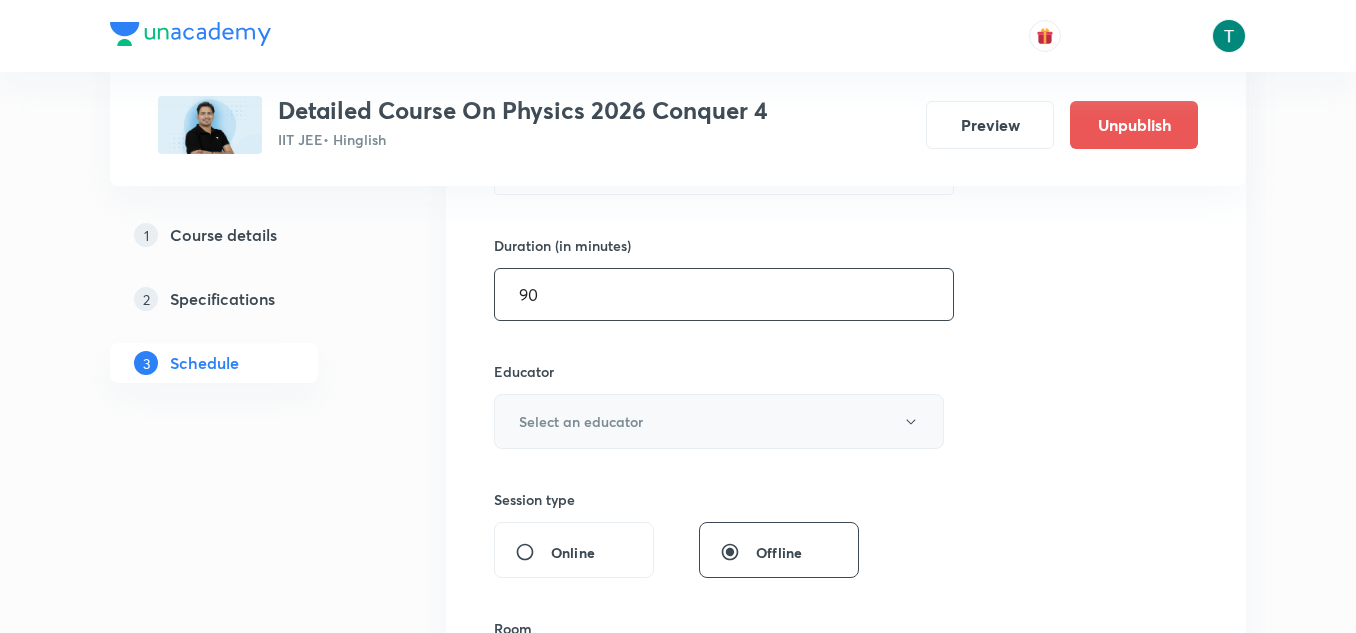 type on "90" 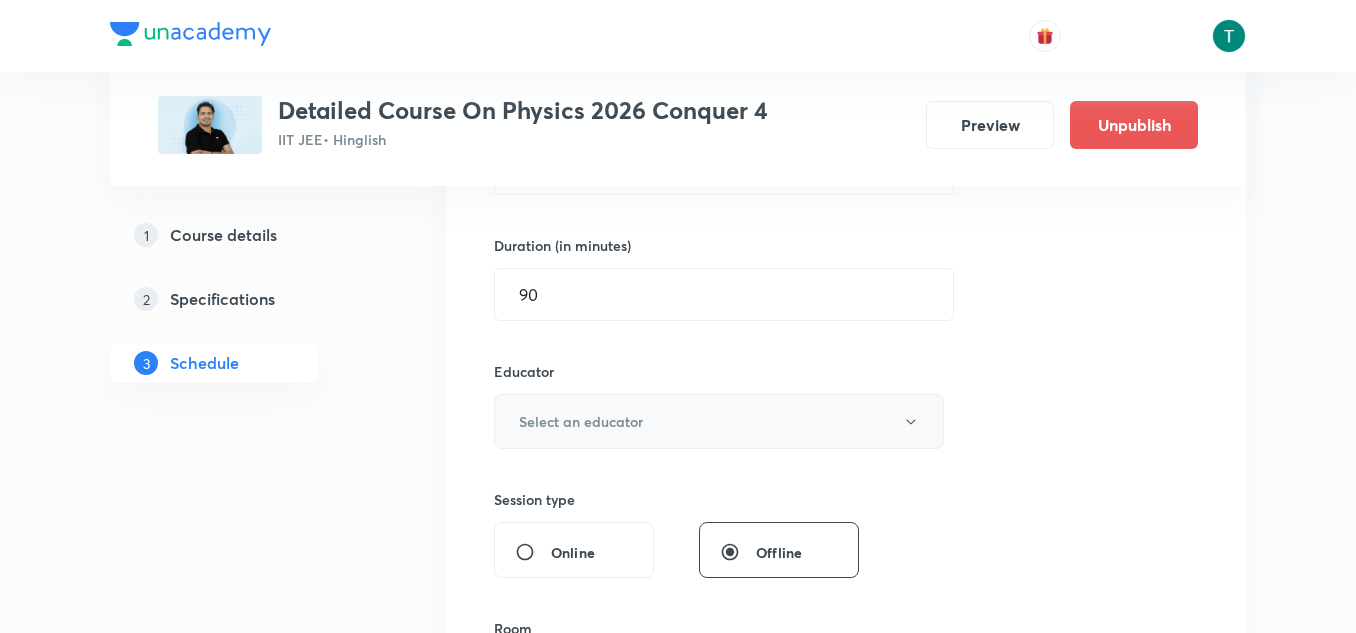 click on "Select an educator" at bounding box center (719, 421) 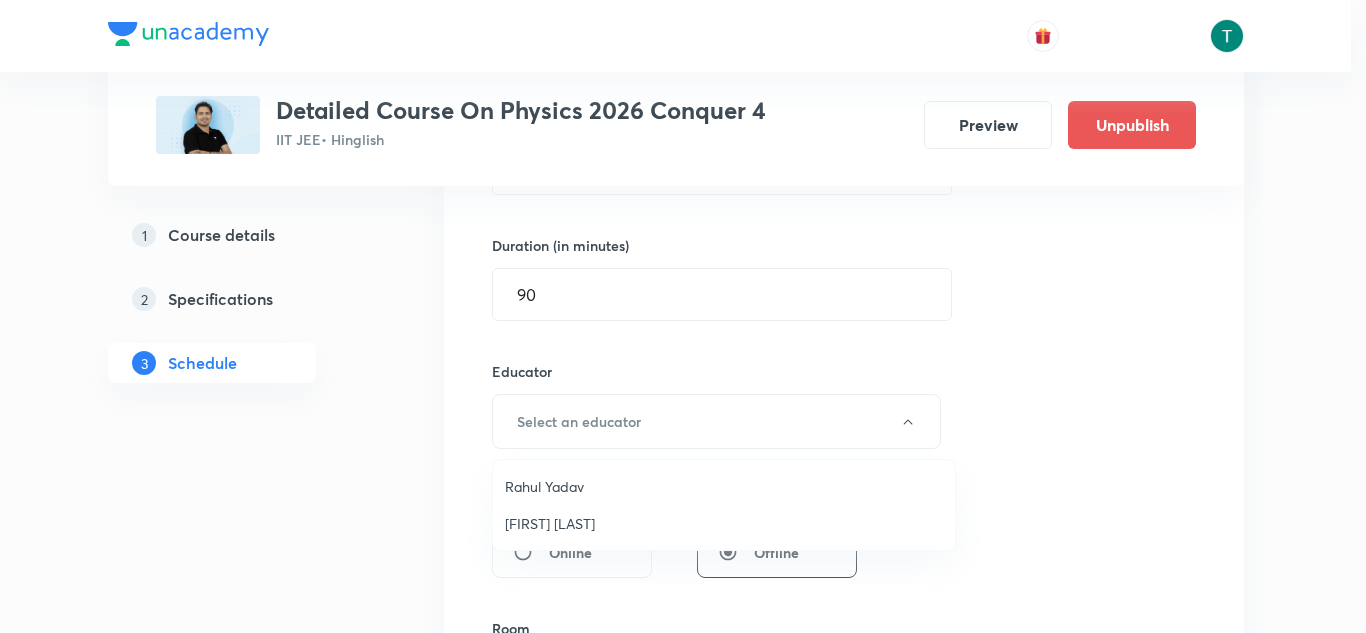 click on "Rahul Yadav" at bounding box center (724, 486) 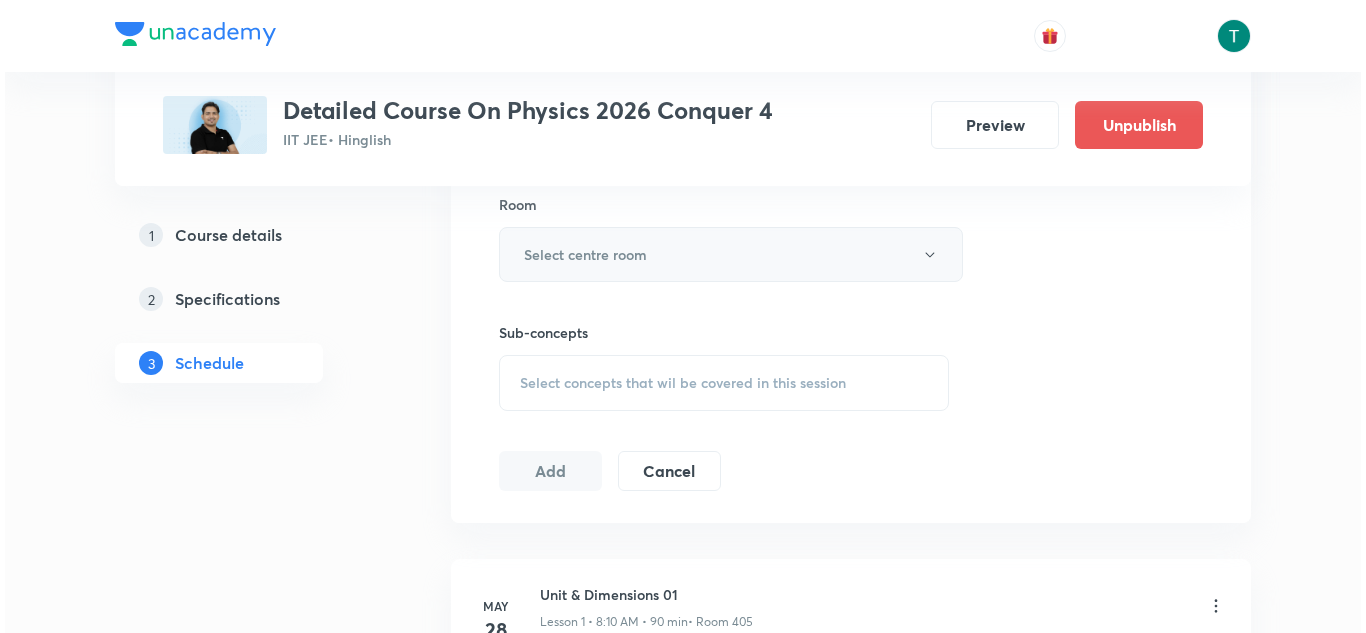 scroll, scrollTop: 1007, scrollLeft: 0, axis: vertical 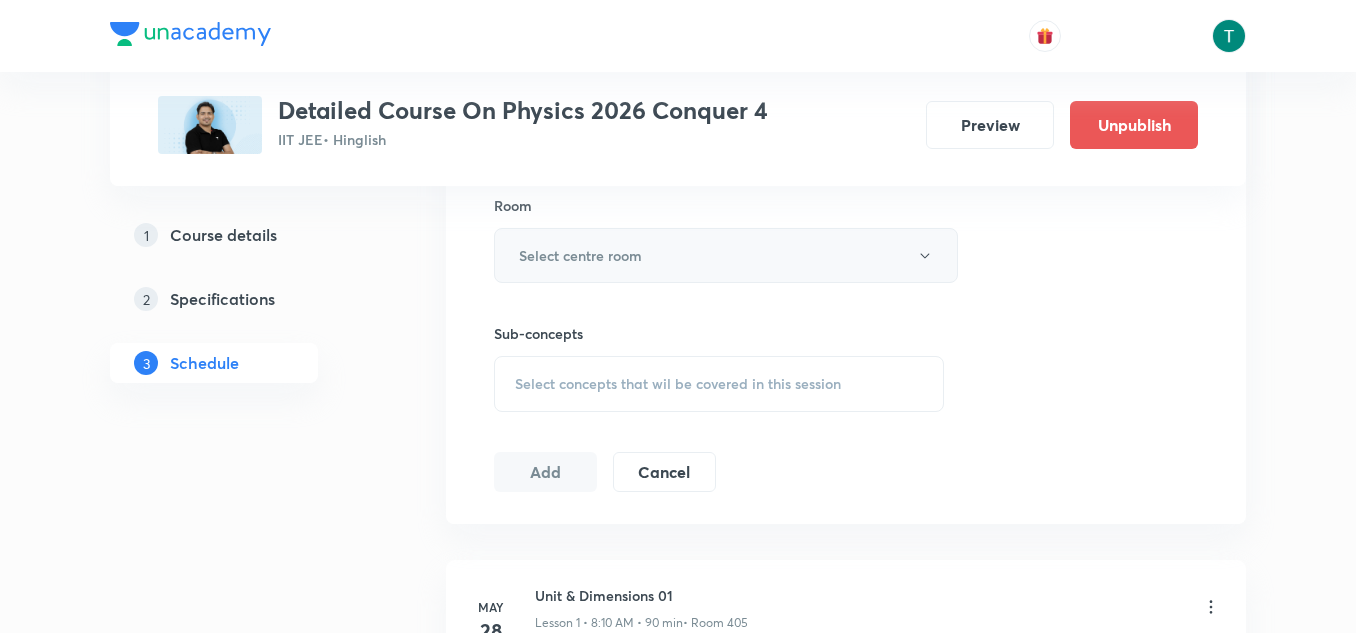 click on "Select centre room" at bounding box center [580, 255] 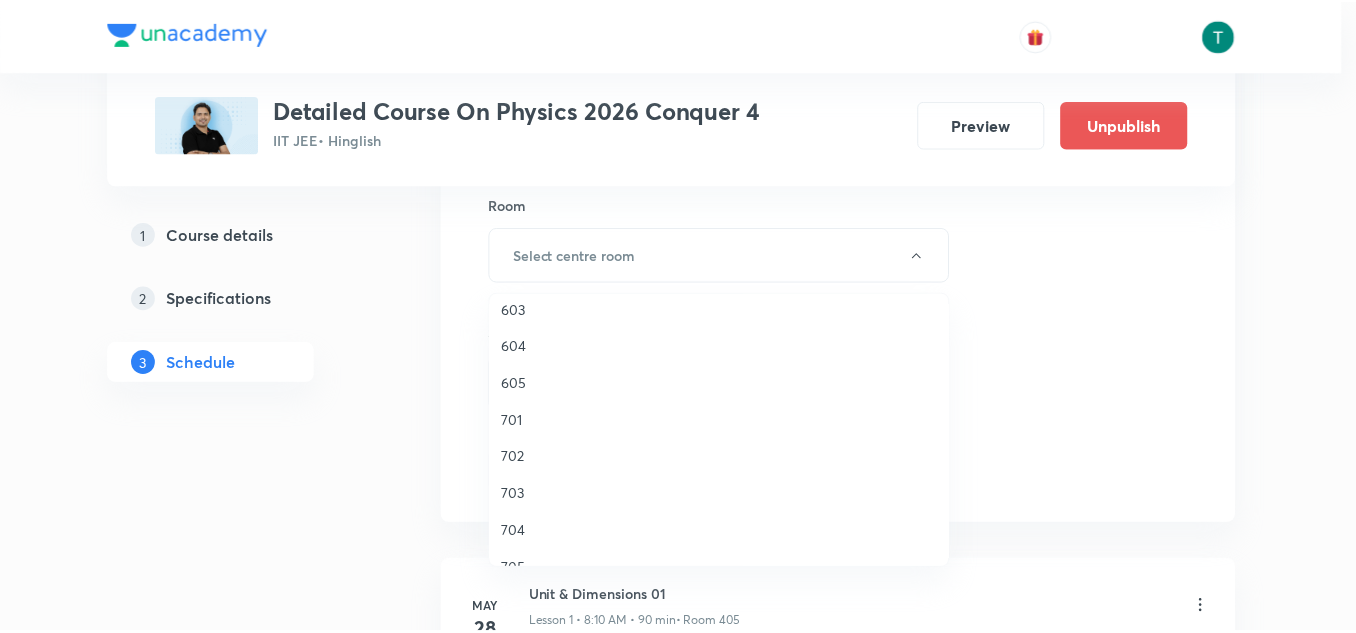 scroll, scrollTop: 1703, scrollLeft: 0, axis: vertical 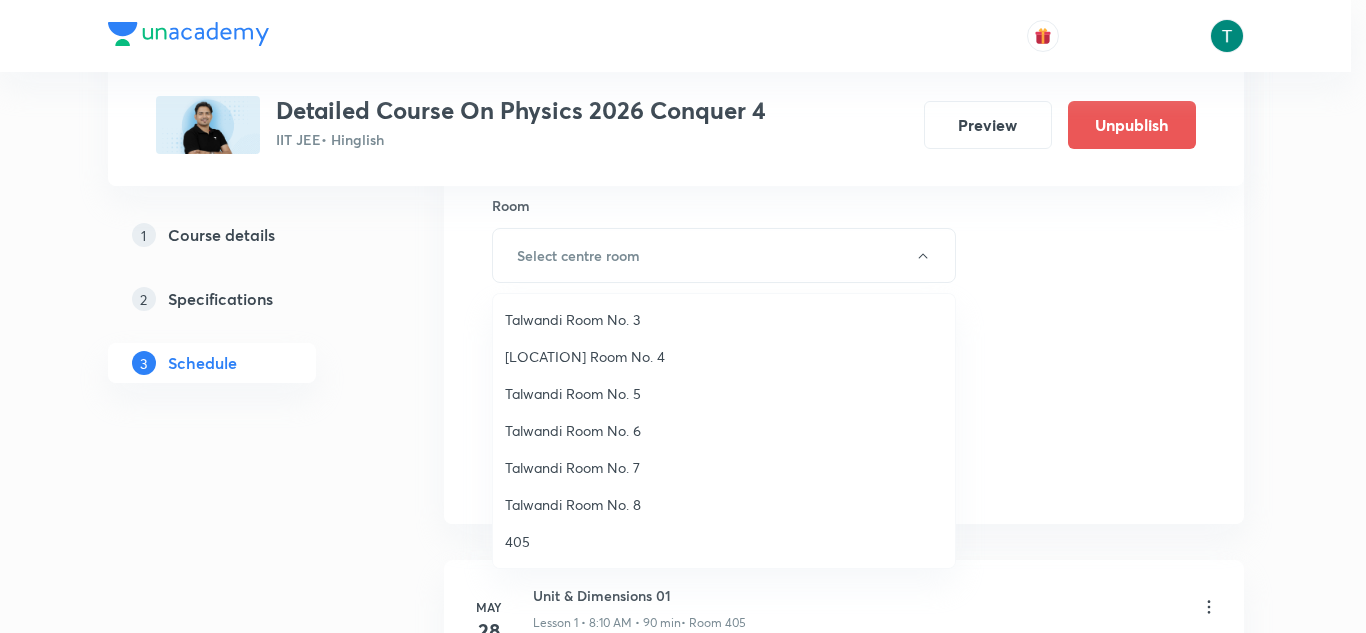 click on "405" at bounding box center [724, 541] 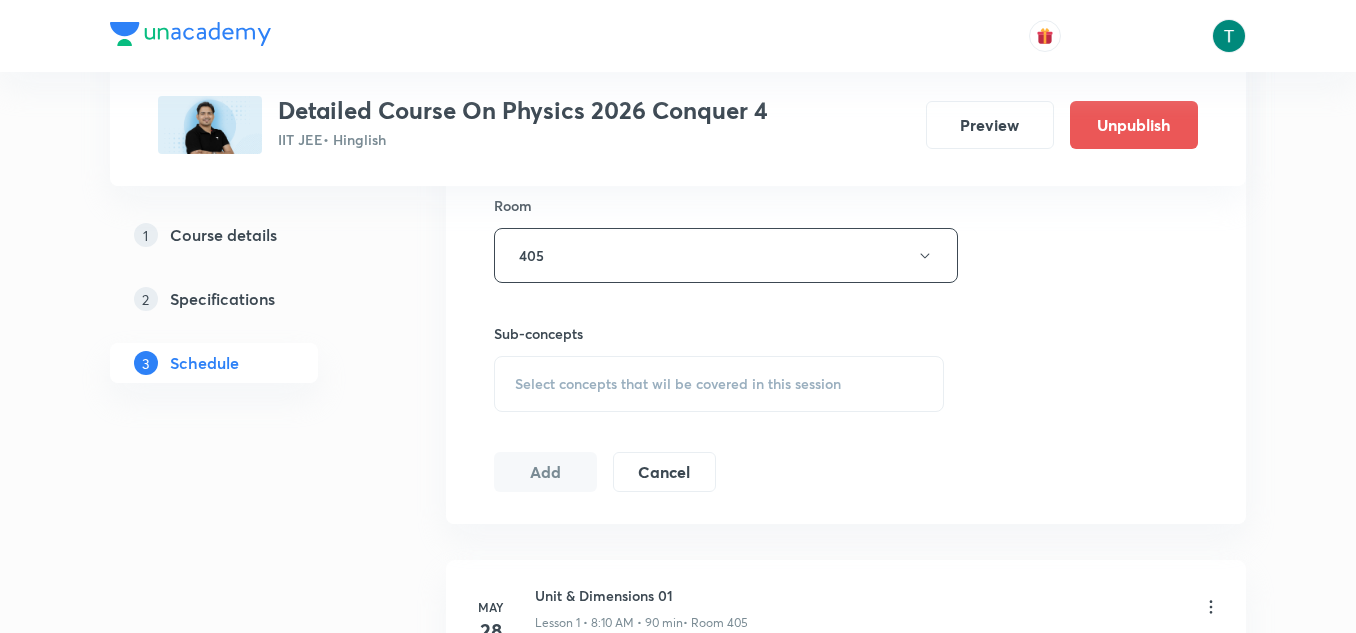 click on "Select concepts that wil be covered in this session" at bounding box center (719, 384) 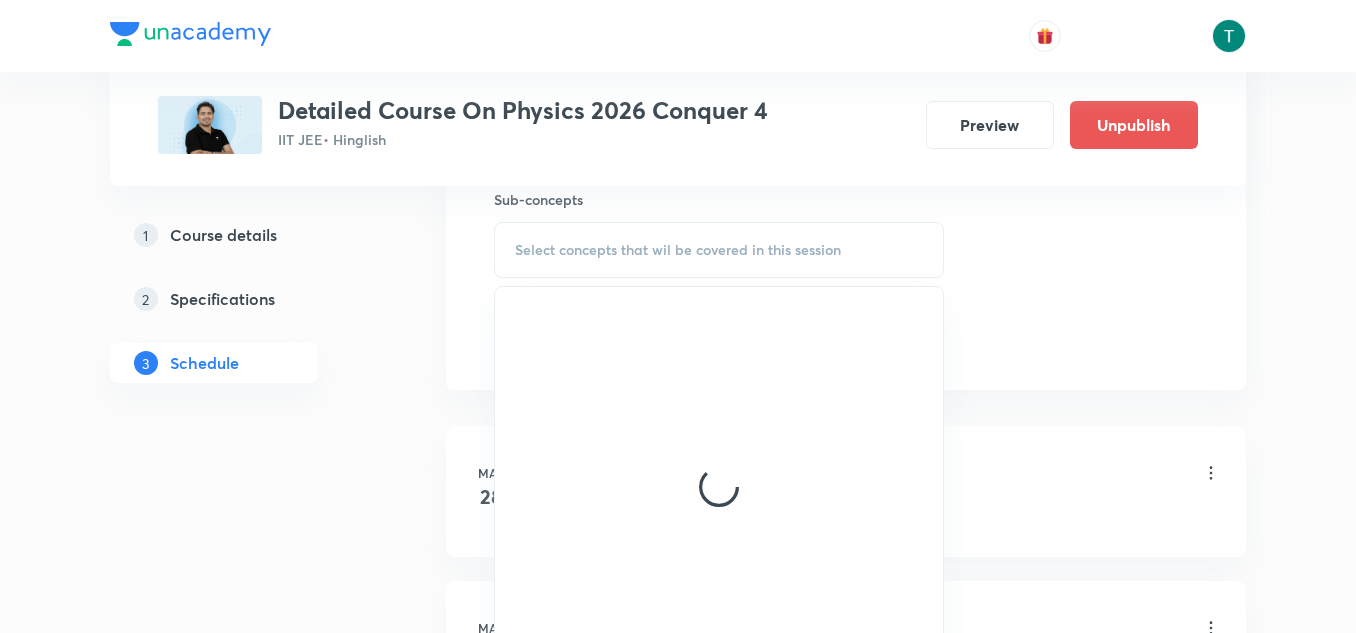 scroll, scrollTop: 1142, scrollLeft: 0, axis: vertical 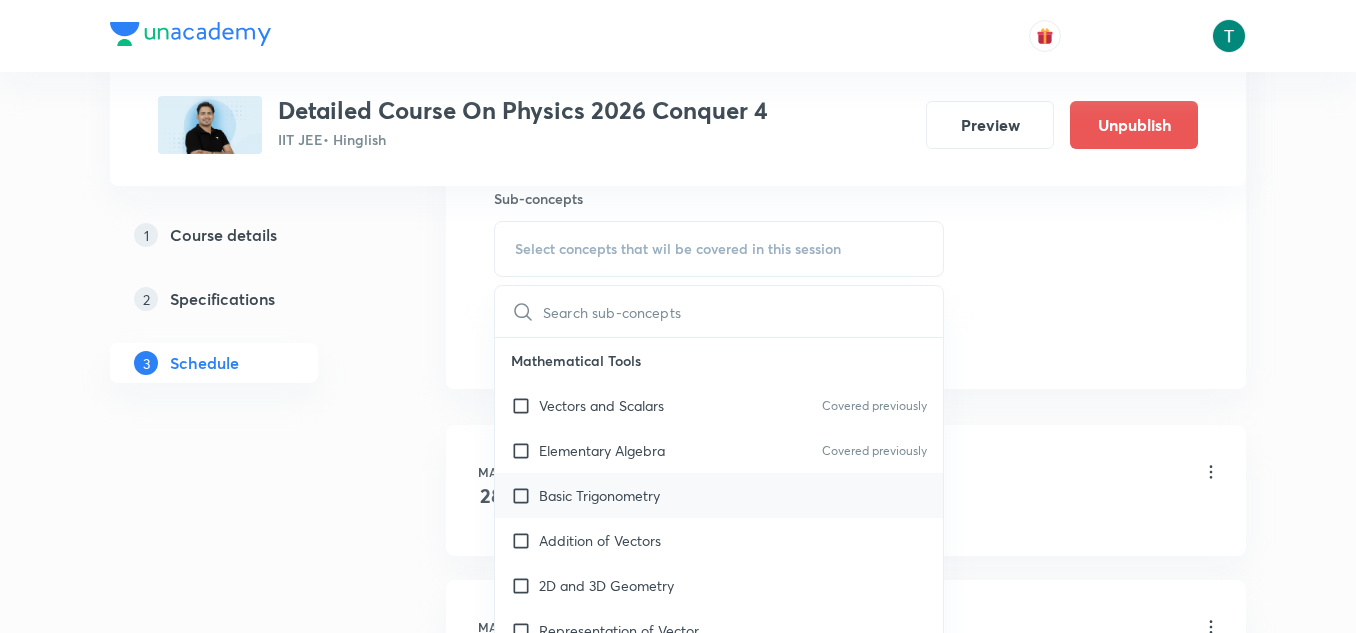 click on "Basic Trigonometry" at bounding box center (599, 495) 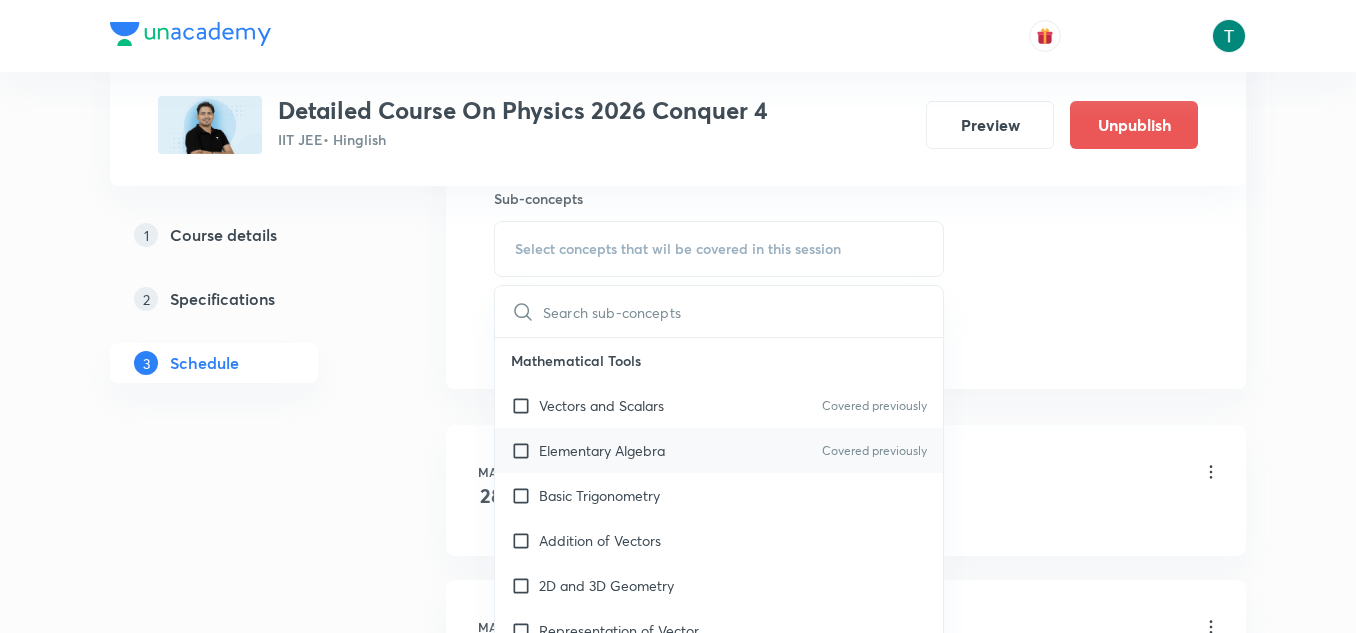 checkbox on "true" 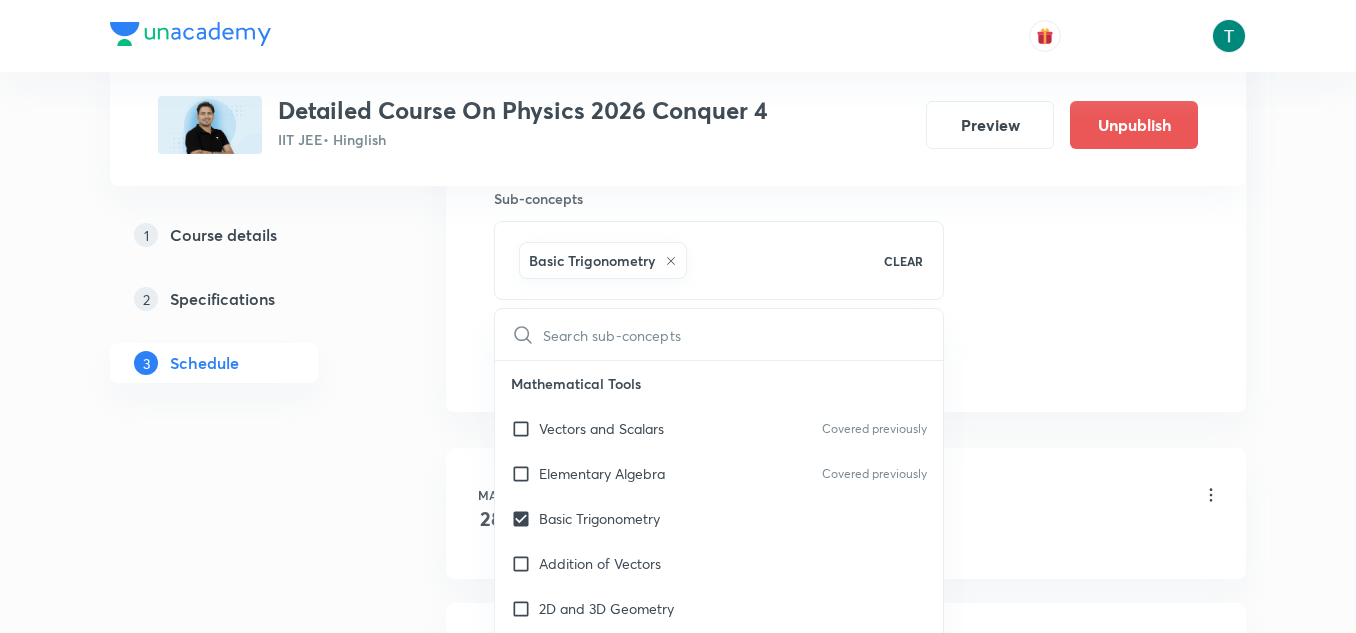 click on "Session  73 Live class Session title 6/99 SHM 01 ​ Schedule for Aug 5, 2025, 6:30 AM ​ Duration (in minutes) 90 ​ Educator Rahul Yadav   Session type Online Offline Room 405 Sub-concepts Basic Trigonometry CLEAR ​ Mathematical Tools Vectors and Scalars  Covered previously Elementary Algebra Covered previously Basic Trigonometry Addition of Vectors 2D and 3D Geometry Representation of Vector  Components of a Vector Functions Unit Vectors Differentiation Integration Rectangular Components of a Vector in Three Dimensions Position Vector Use of Differentiation & Integration in One Dimensional Motion Displacement Vector Derivatives of Equations of Motion by Calculus Vectors Product of Two Vectors Differentiation: Basic Formula and Rule Definite Integration and Area Under The Curve Maxima and Minima Chain Rule Cross Product Dot-Product Resolution of Vectors Subtraction of Vectors Addition of More than Two Vectors Units & Dimensions Physical quantity Dimensional Analysis Significant Figures Error Analysis" at bounding box center (846, -165) 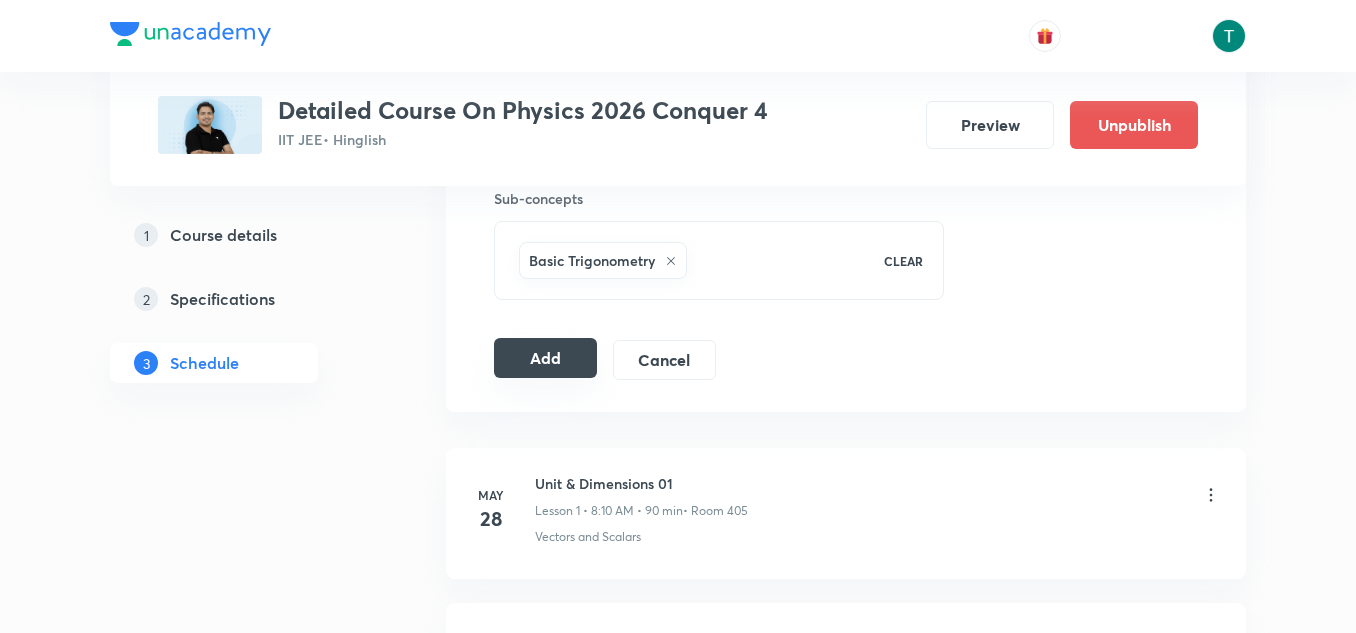 click on "Add" at bounding box center (545, 358) 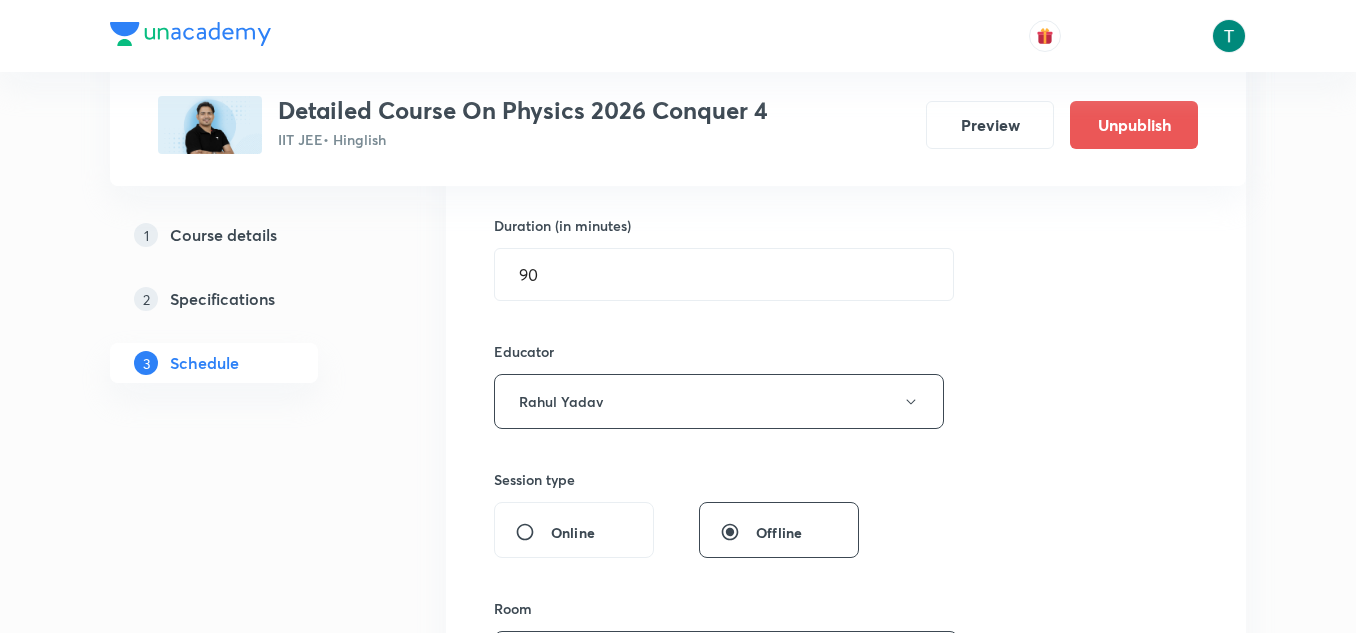 scroll, scrollTop: 572, scrollLeft: 0, axis: vertical 